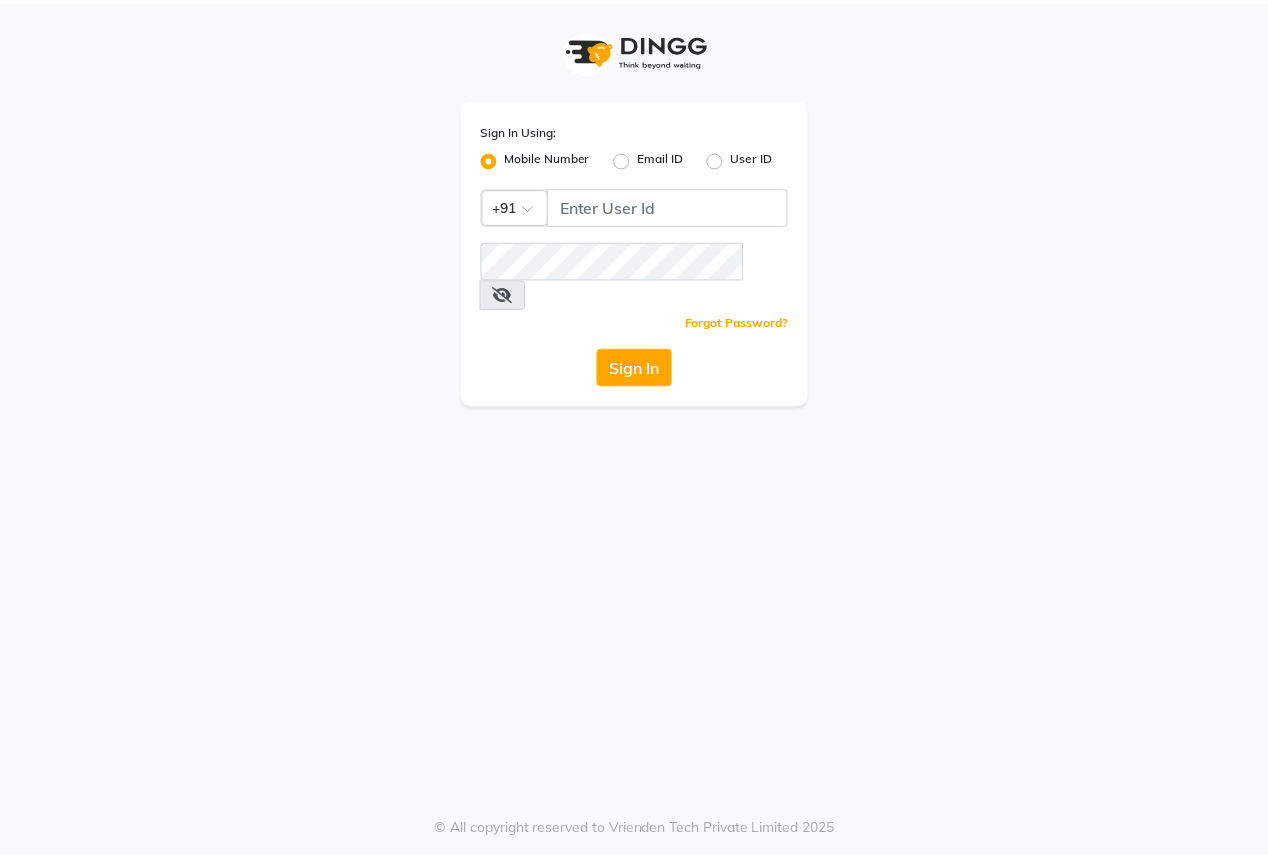 scroll, scrollTop: 0, scrollLeft: 0, axis: both 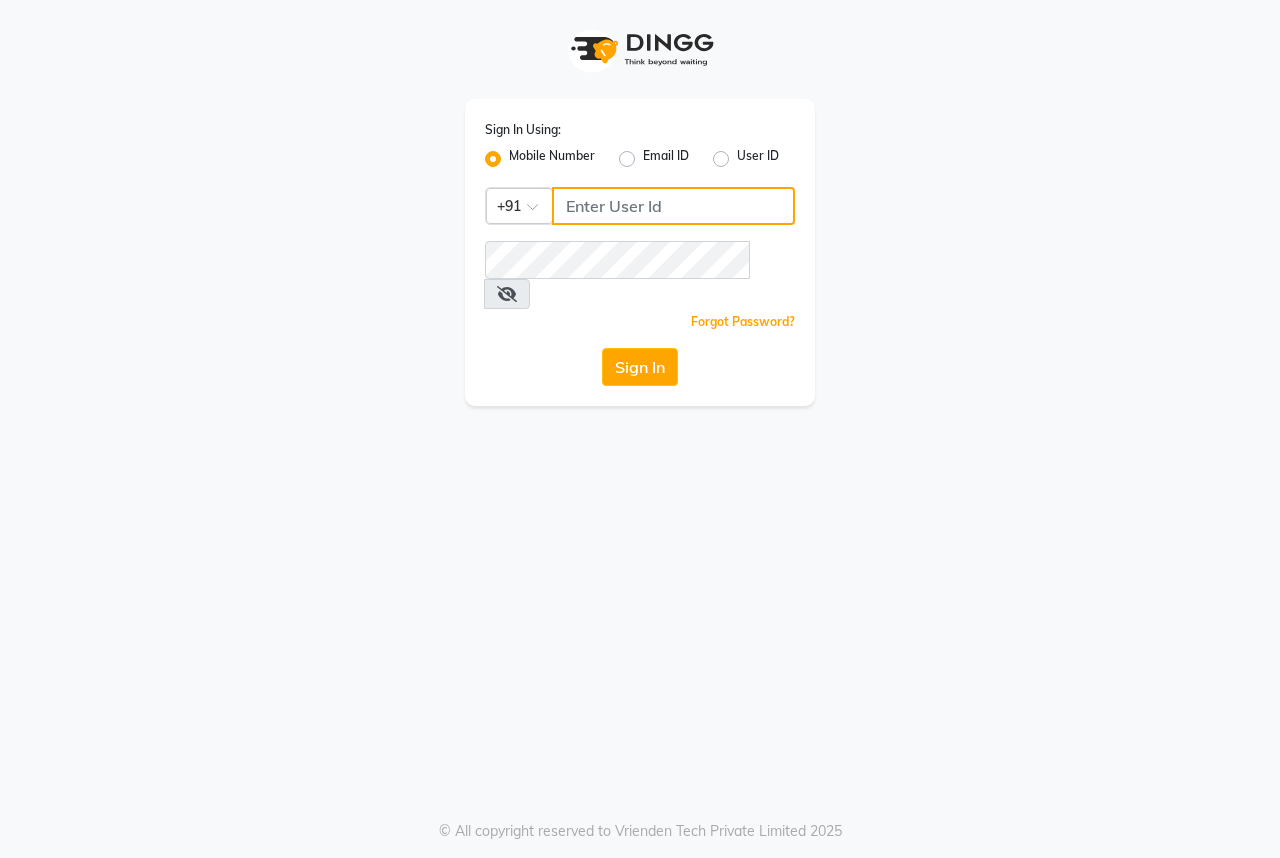 click 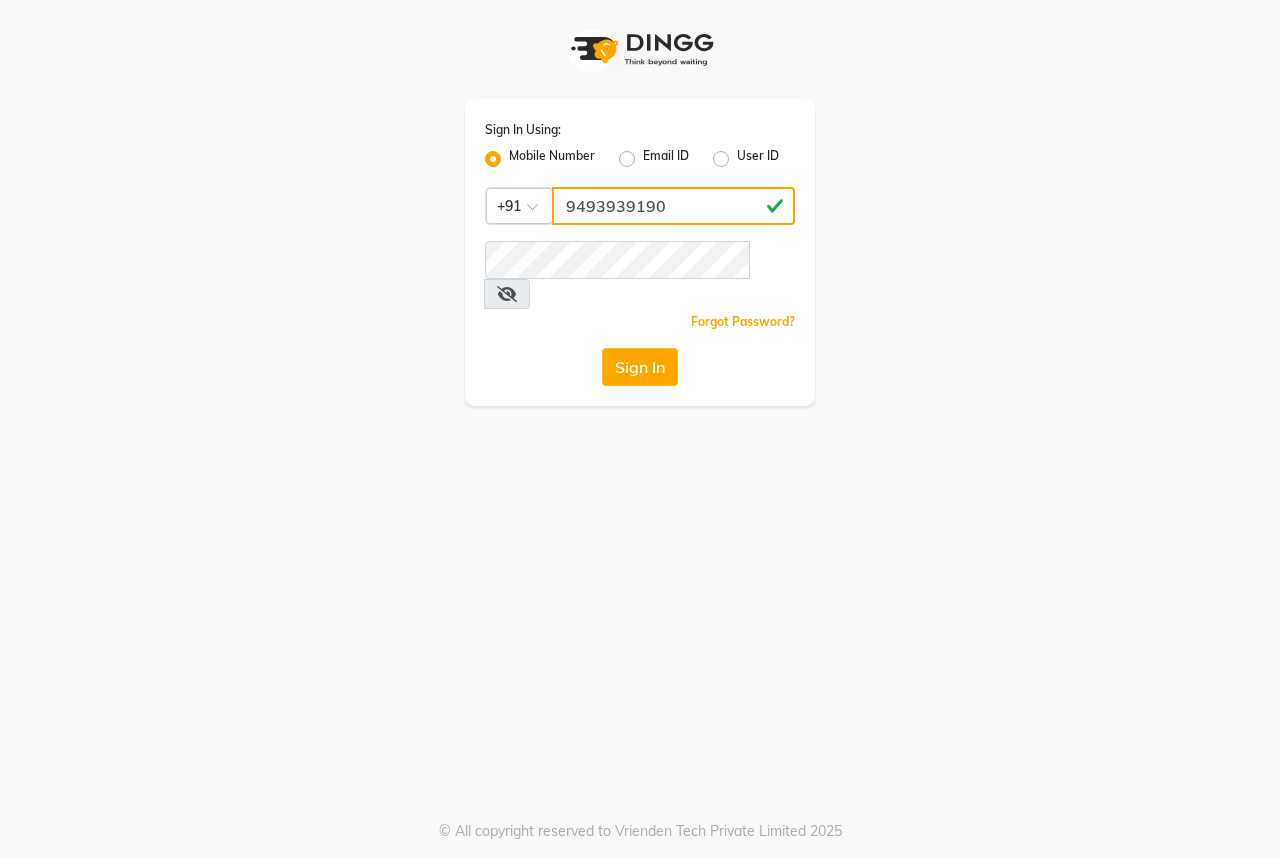 type on "9493939190" 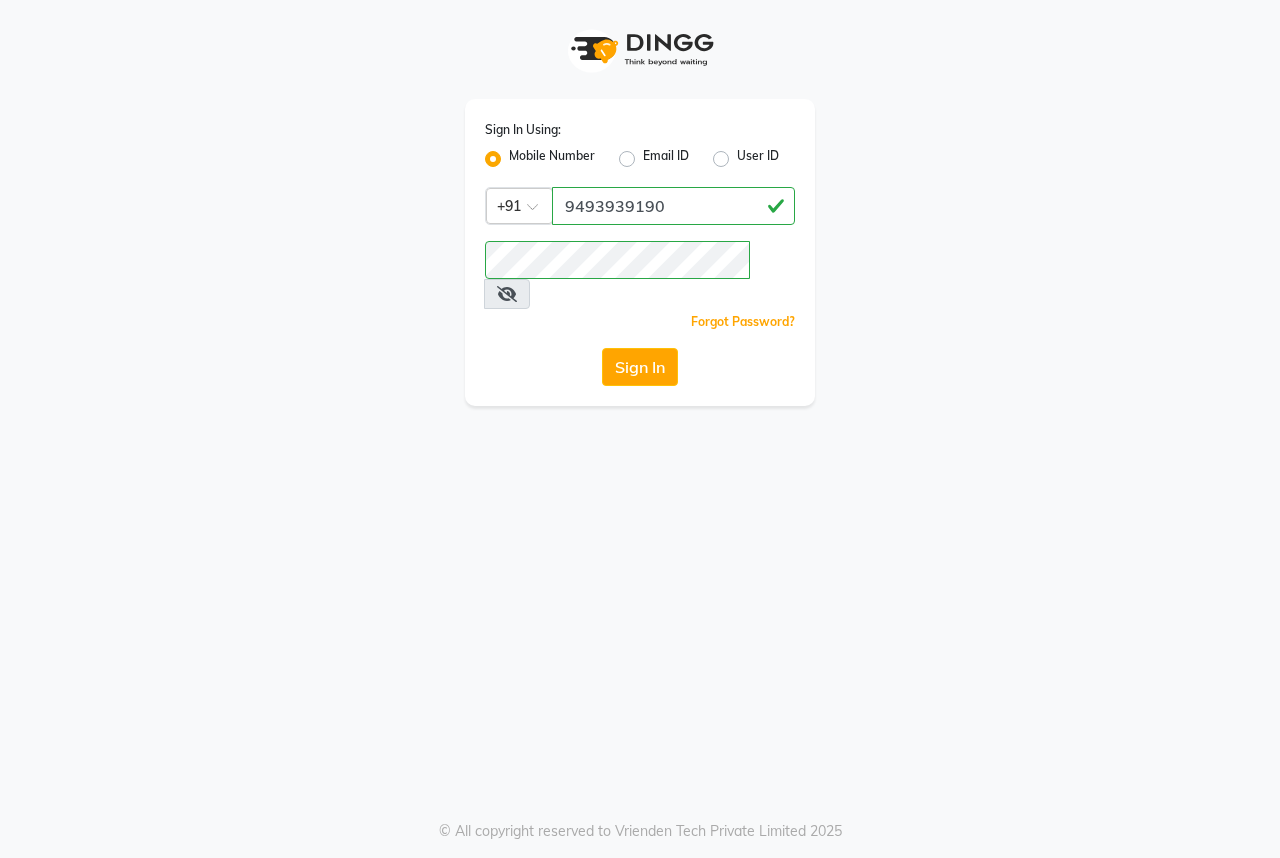click at bounding box center [507, 294] 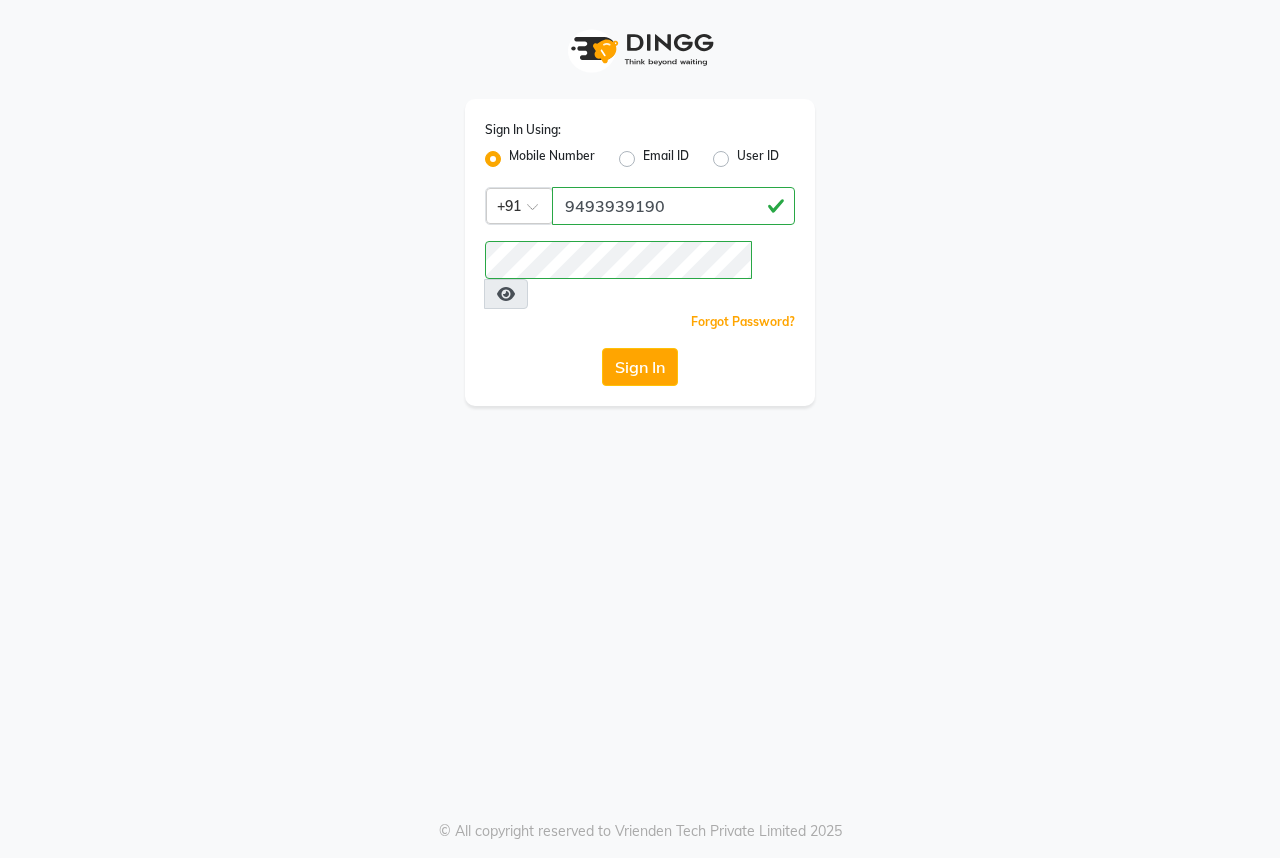 drag, startPoint x: 640, startPoint y: 330, endPoint x: 636, endPoint y: 303, distance: 27.294687 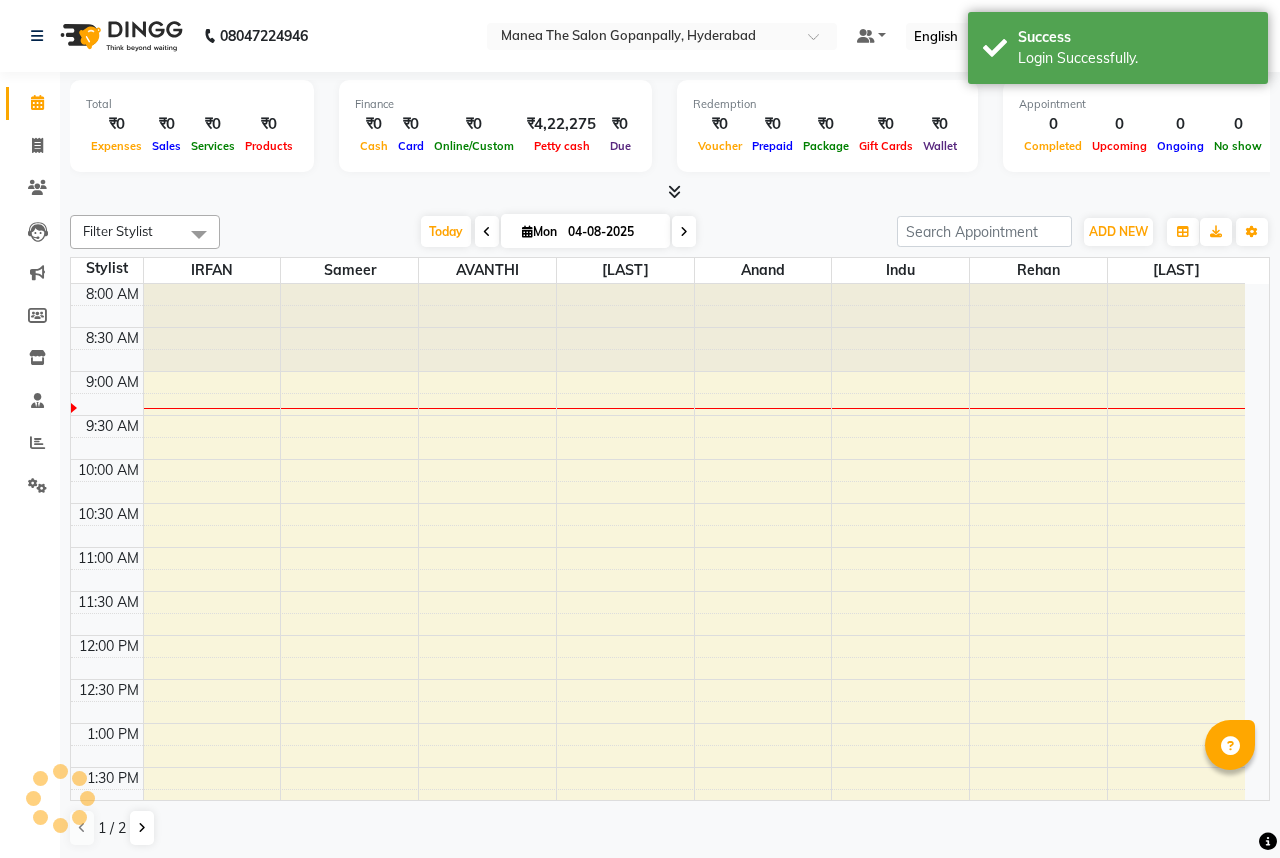 select on "en" 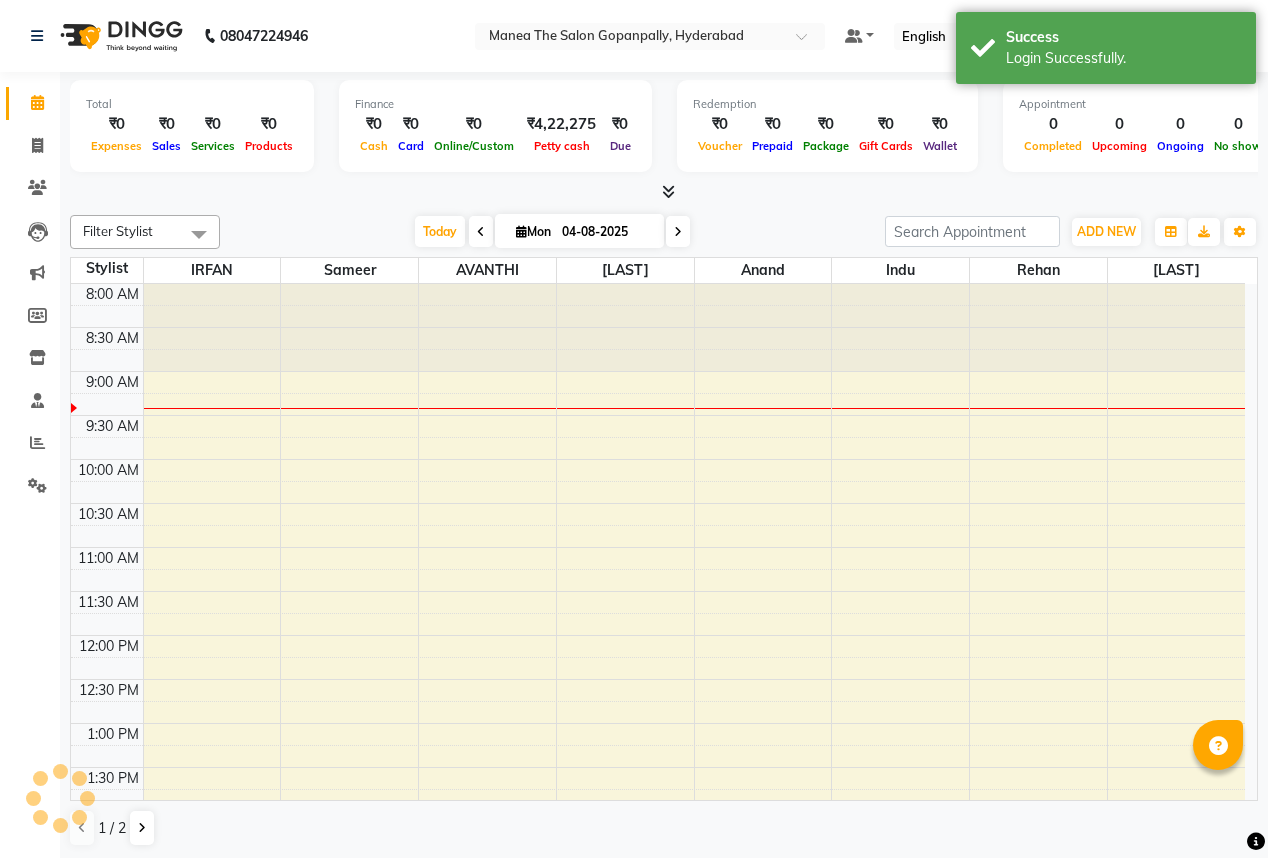 scroll, scrollTop: 0, scrollLeft: 0, axis: both 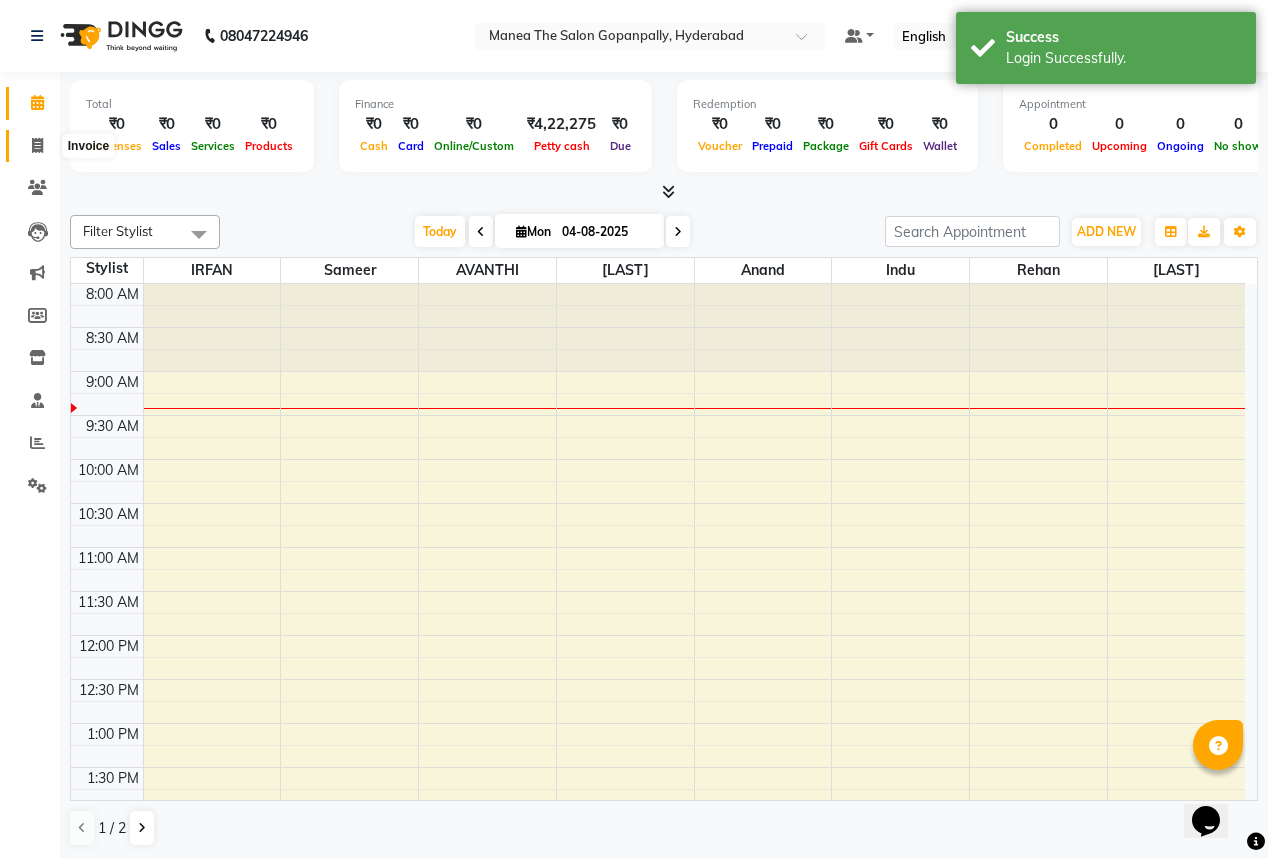 click 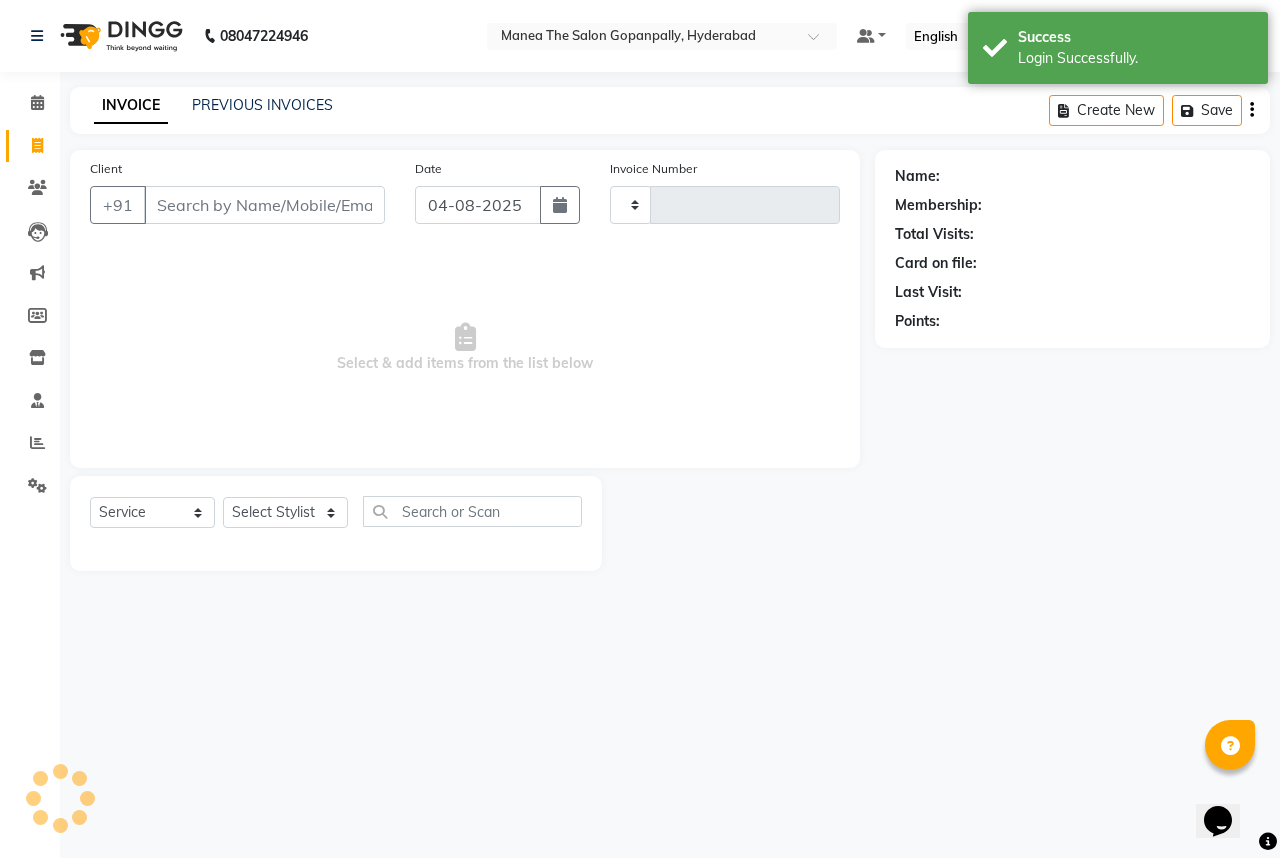 type on "2225" 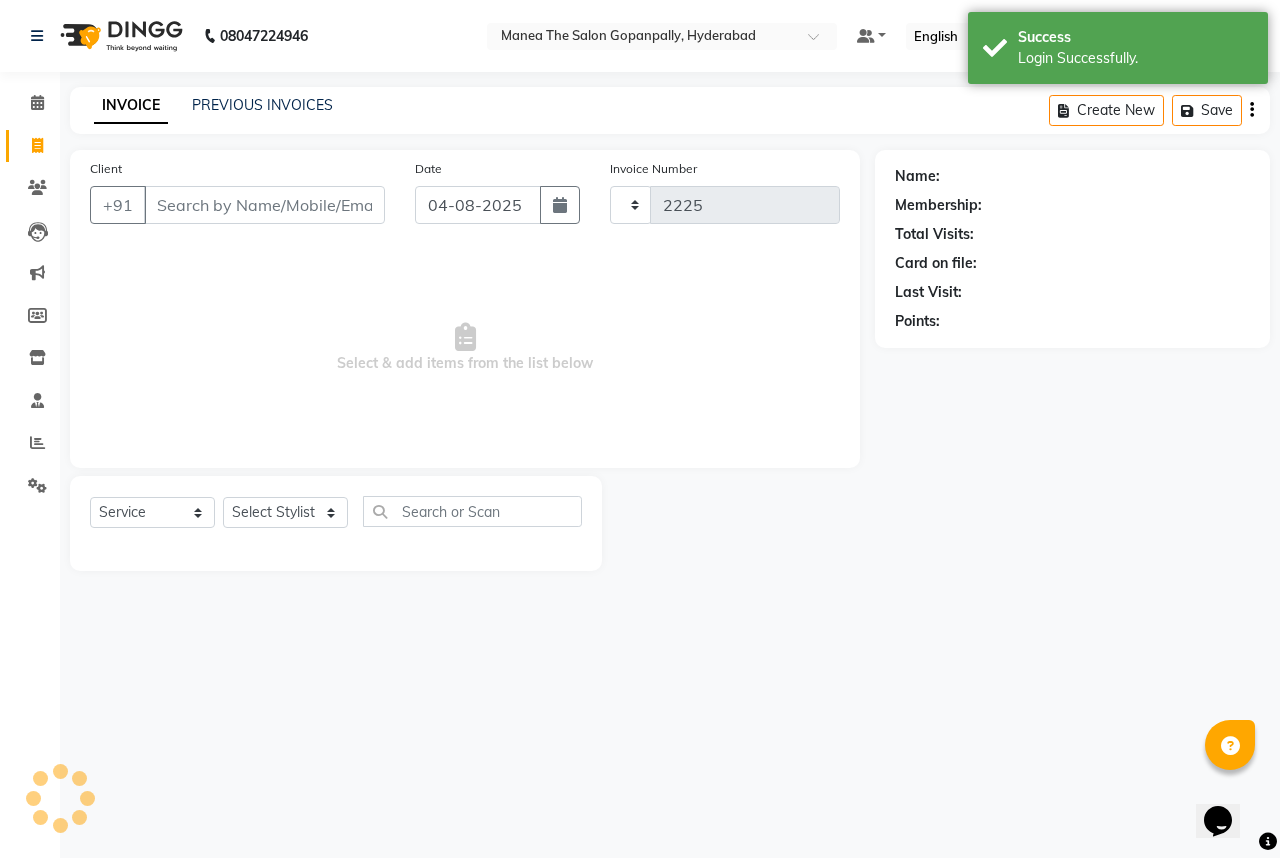 select on "7027" 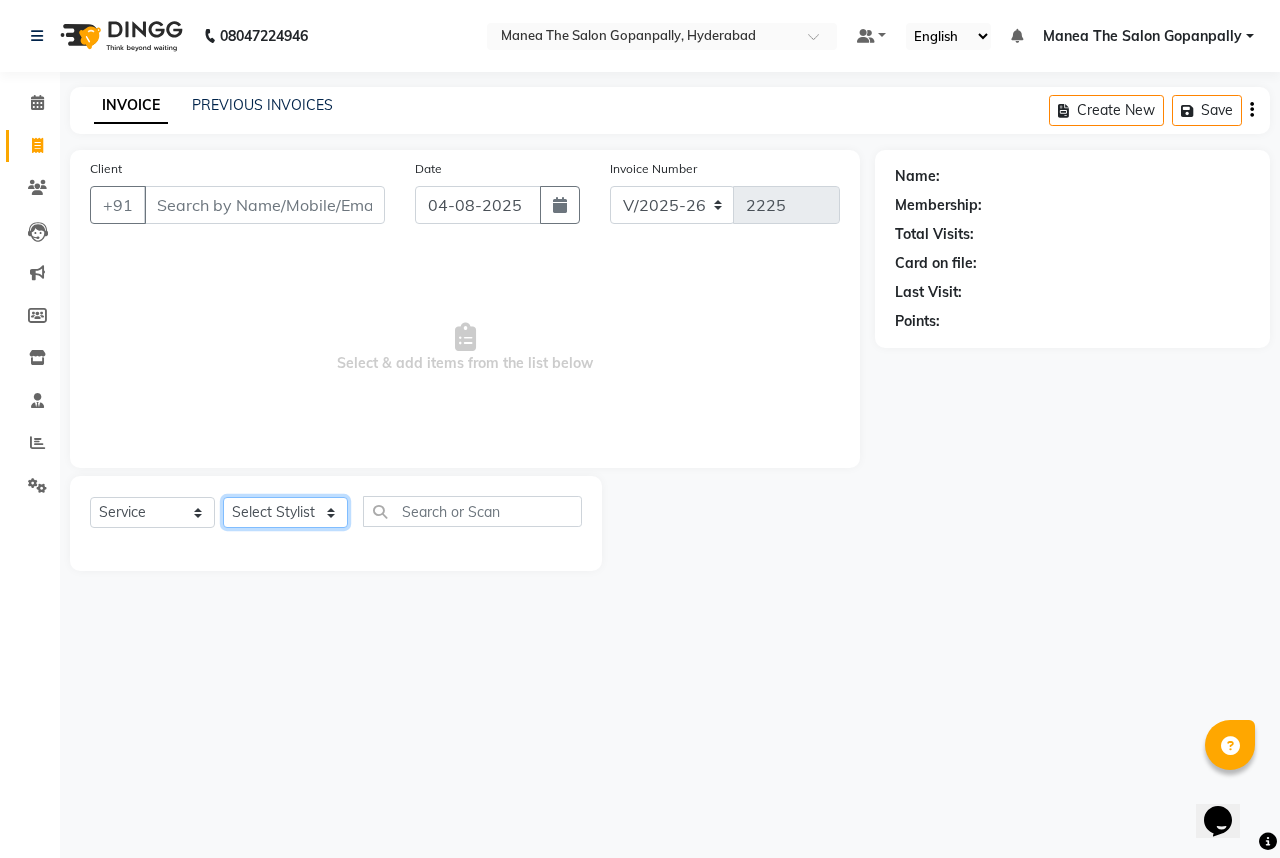 click on "Select Stylist Anand AVANTHI Haider  indu IRFAN keerthi rehan sameer saritha zubair" 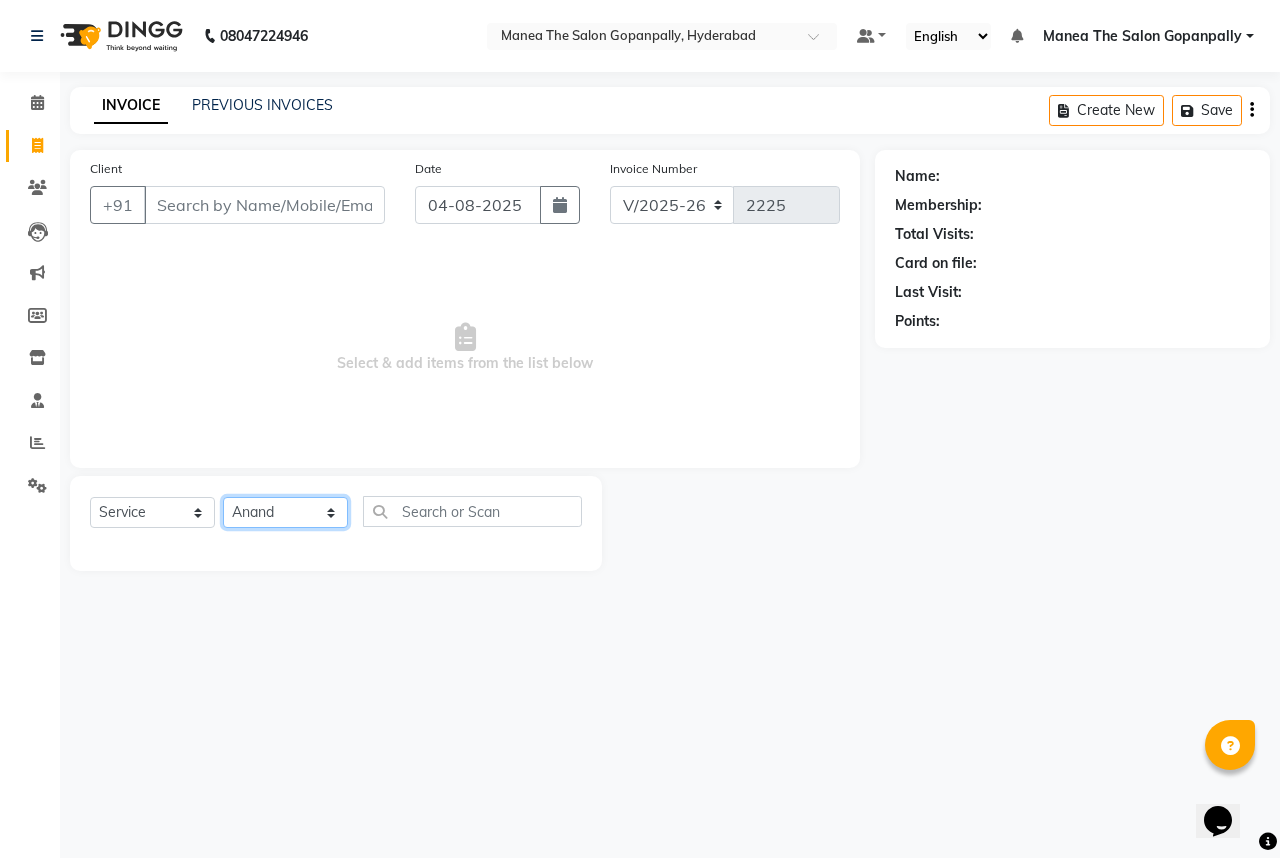 click on "Select Stylist Anand AVANTHI Haider  indu IRFAN keerthi rehan sameer saritha zubair" 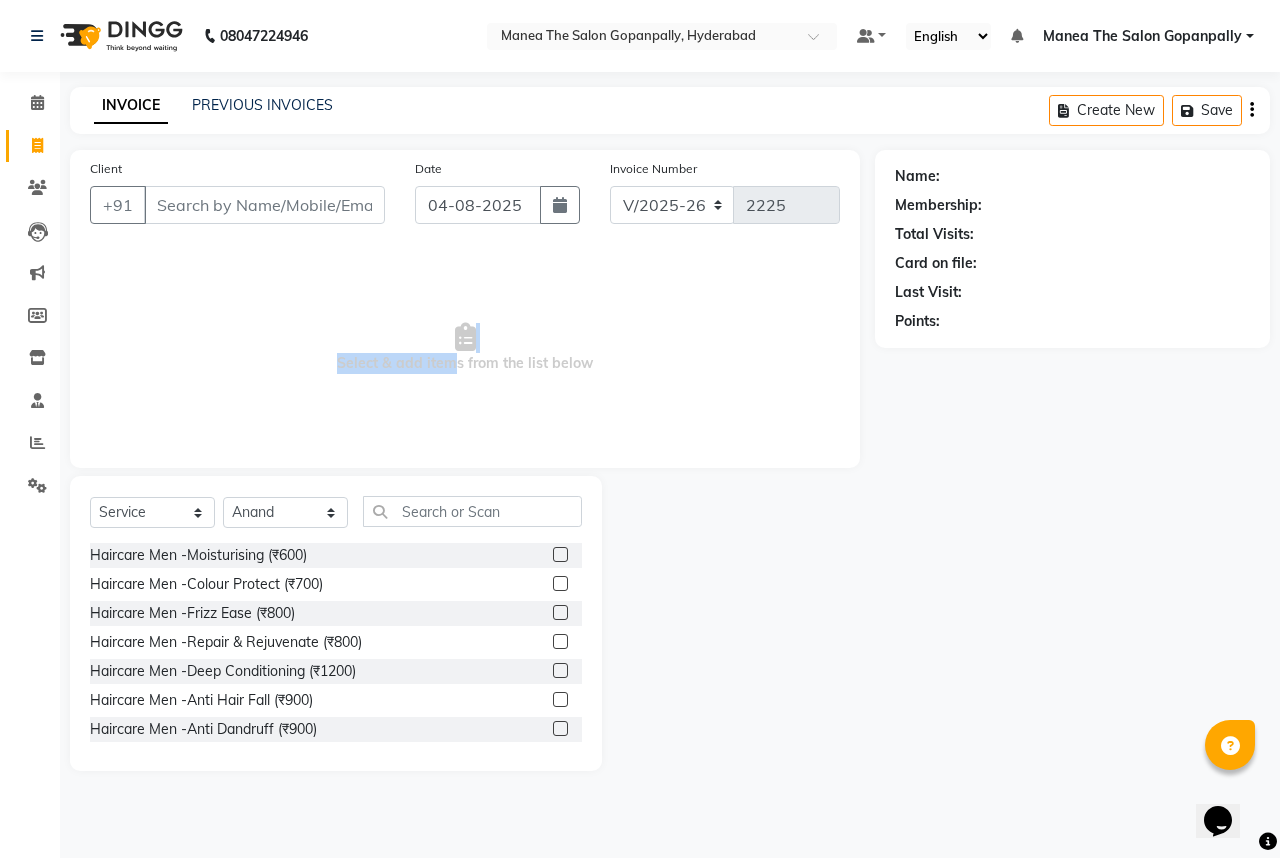 drag, startPoint x: 447, startPoint y: 435, endPoint x: 466, endPoint y: 479, distance: 47.92703 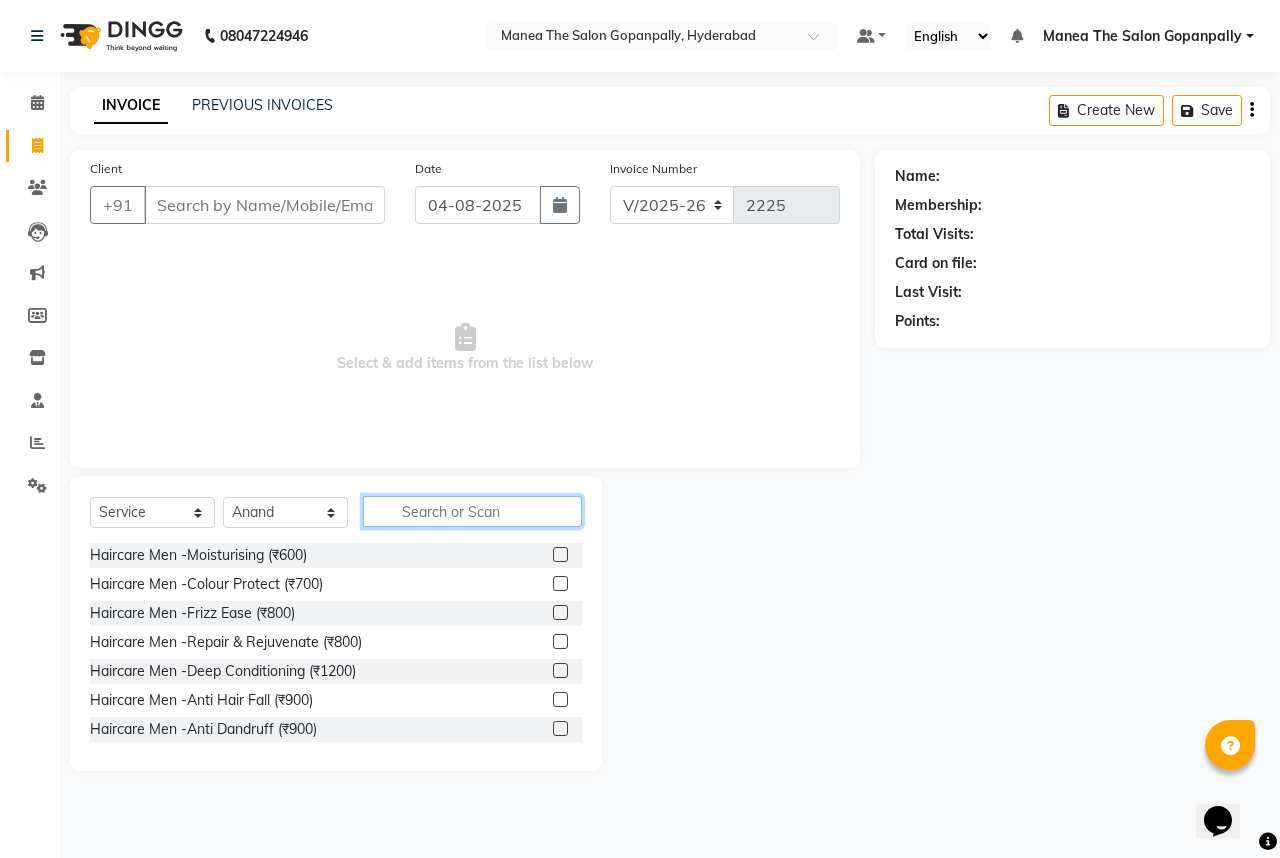 click 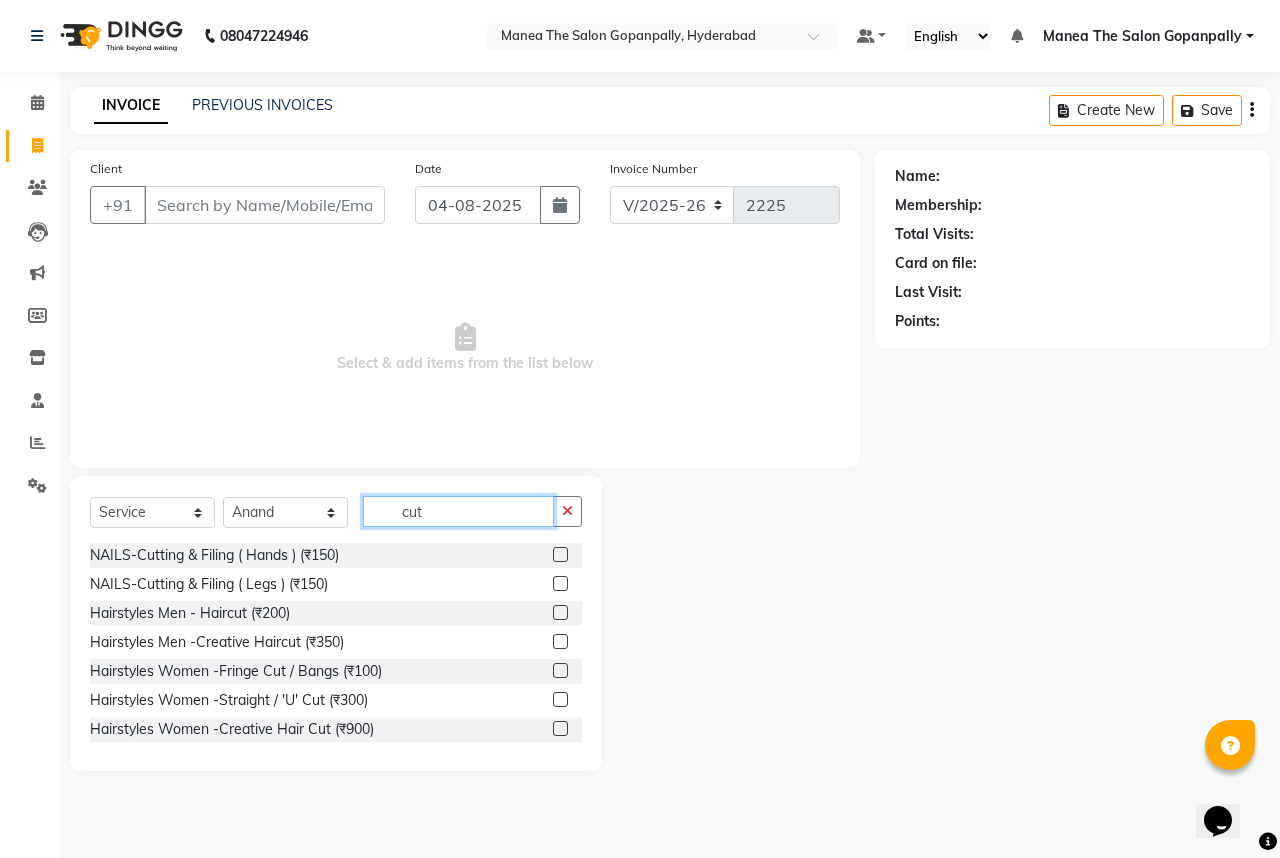 type on "cut" 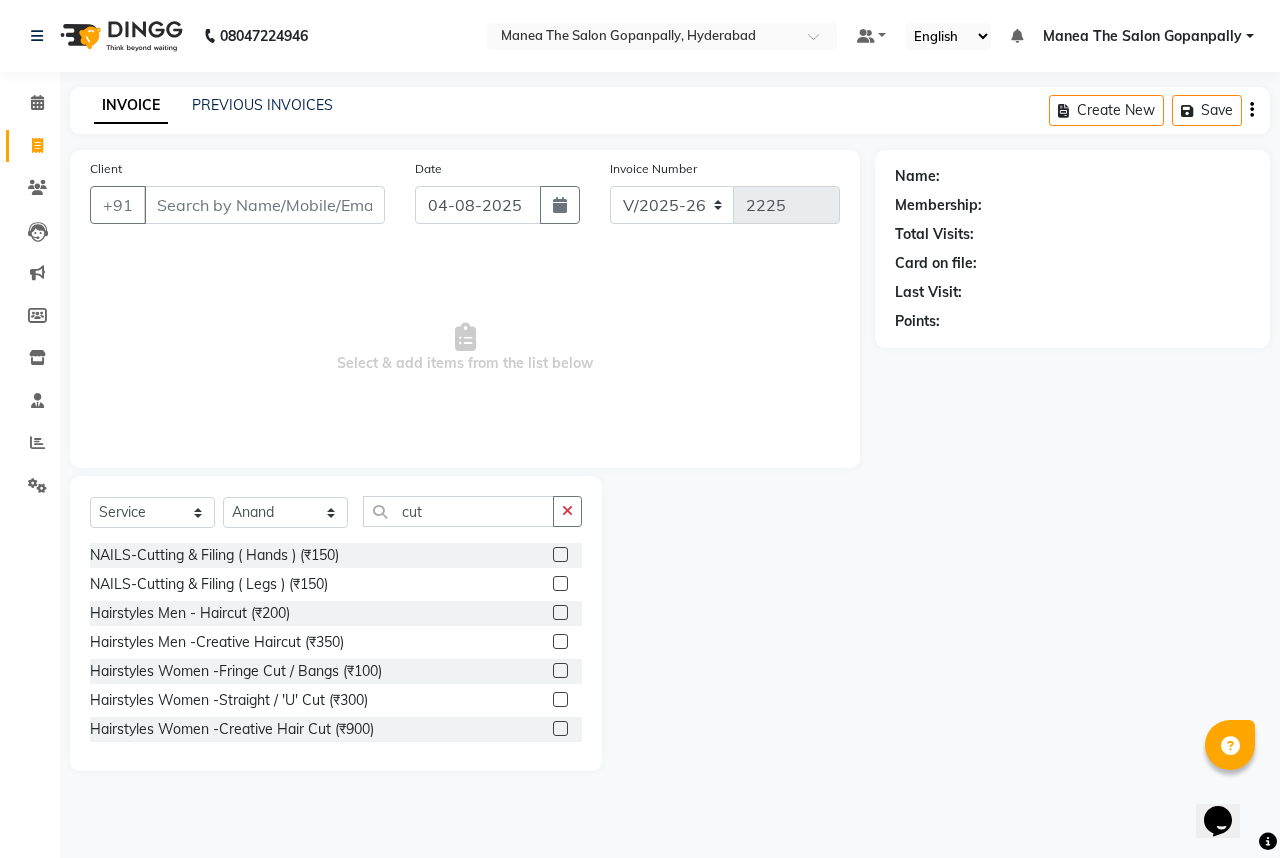 click 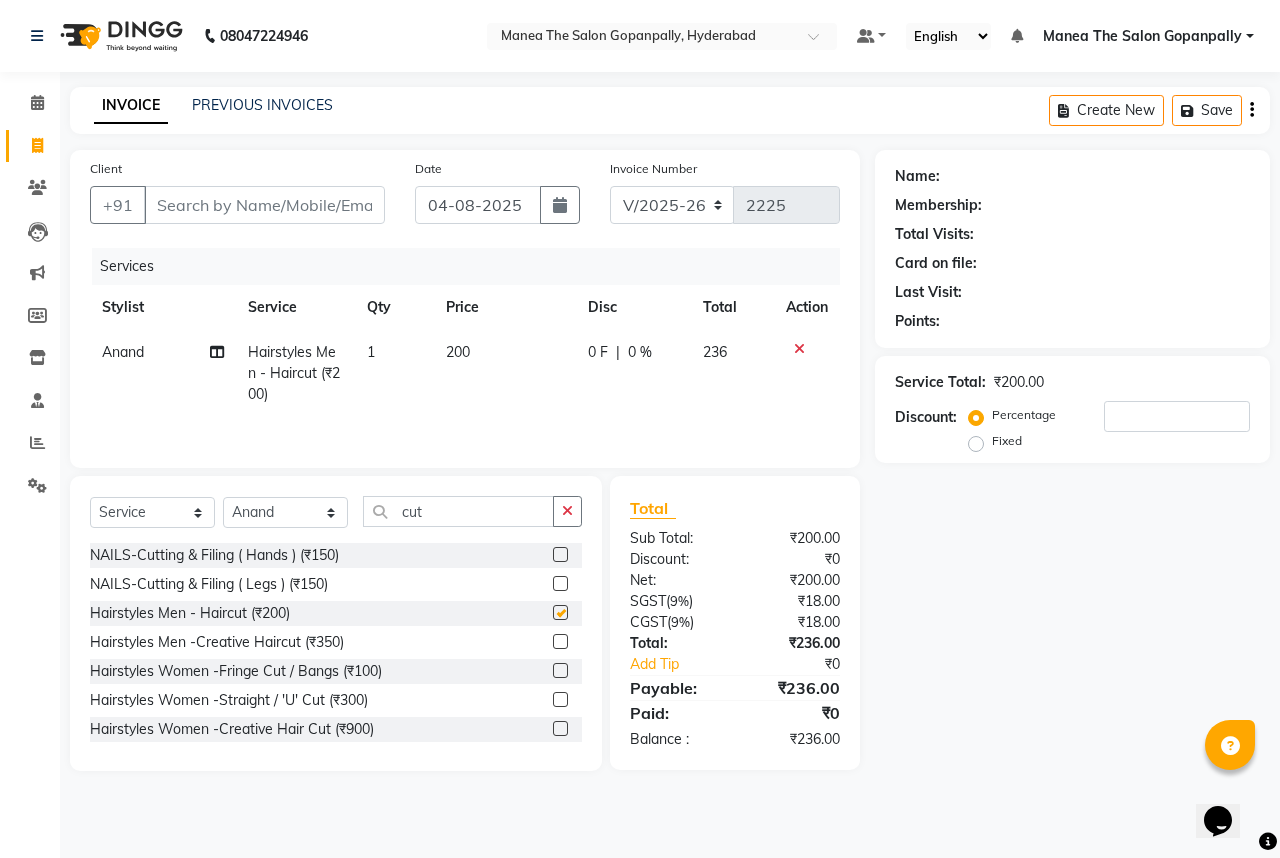 checkbox on "false" 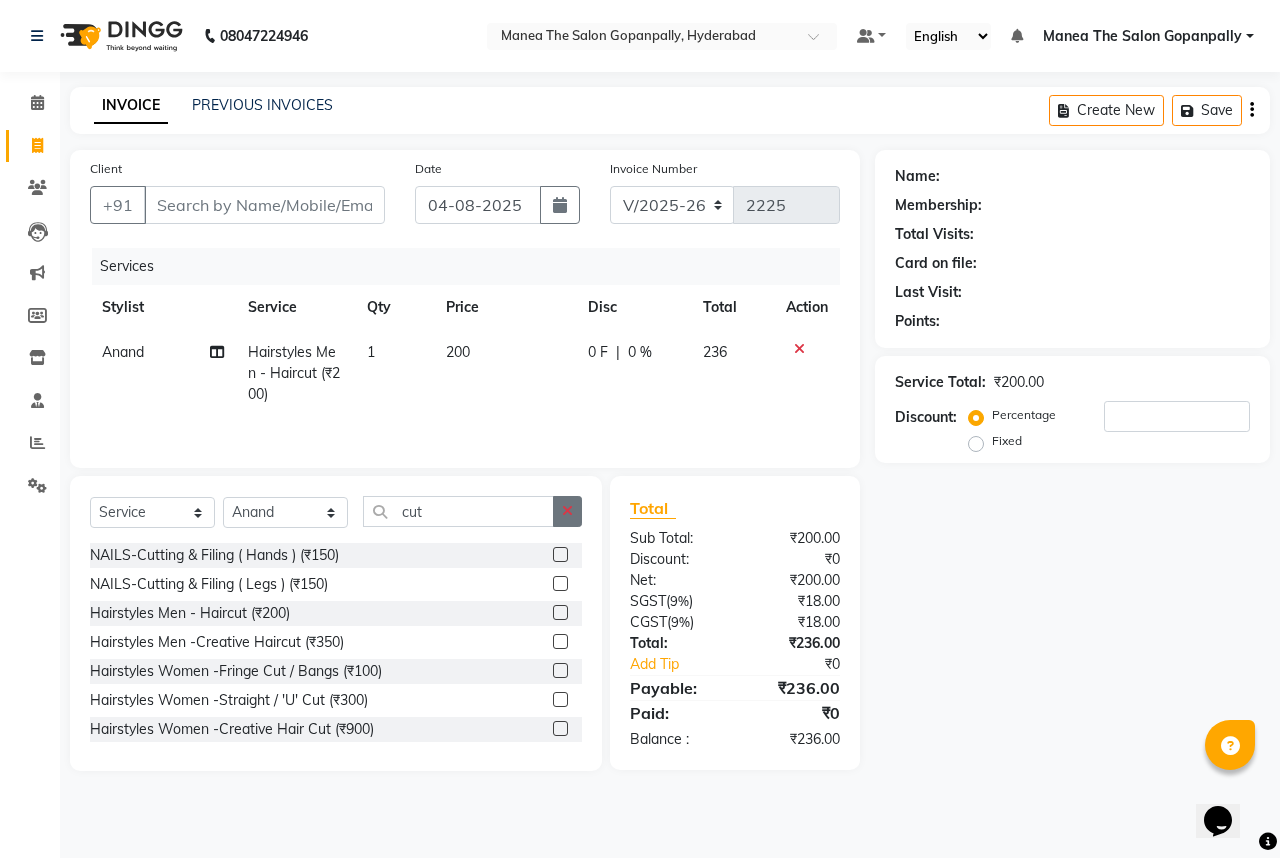 drag, startPoint x: 558, startPoint y: 510, endPoint x: 531, endPoint y: 490, distance: 33.600594 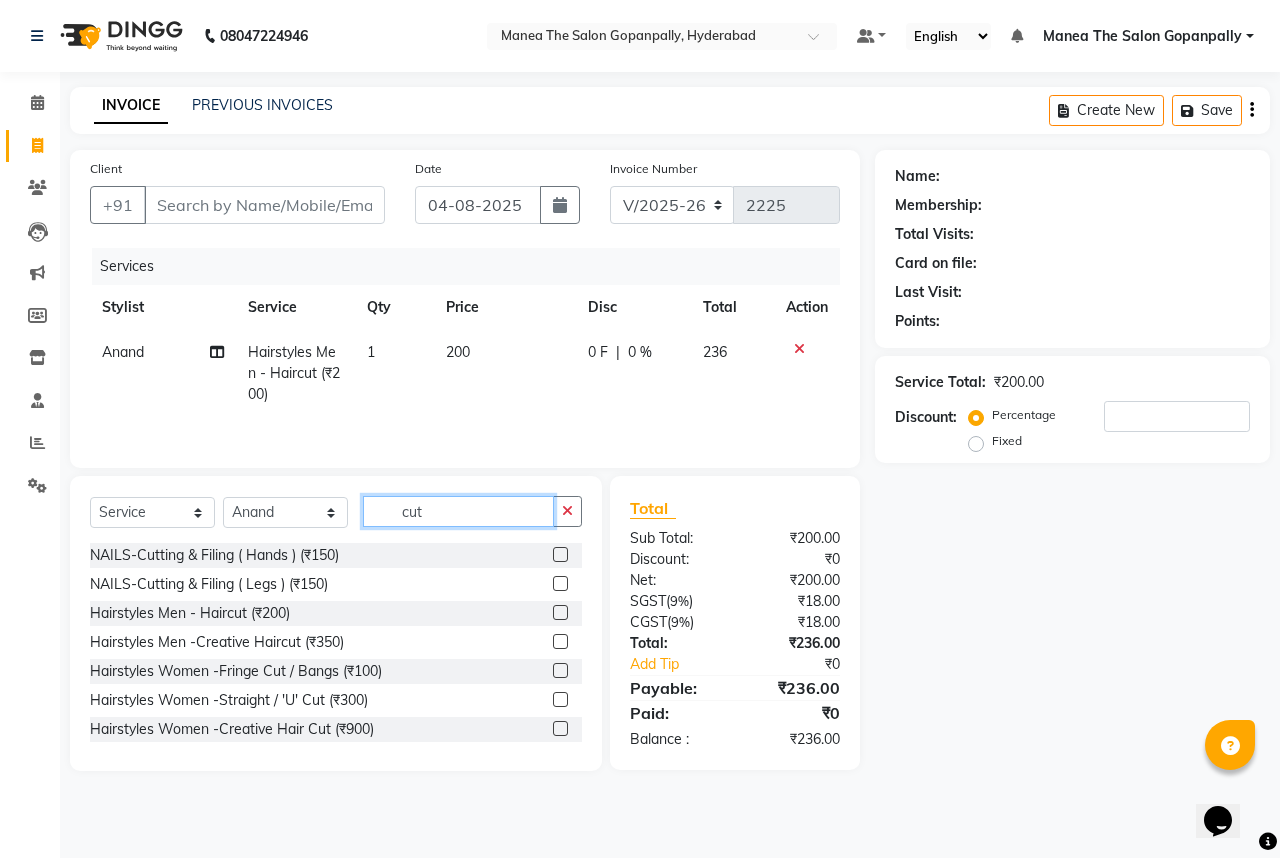 type 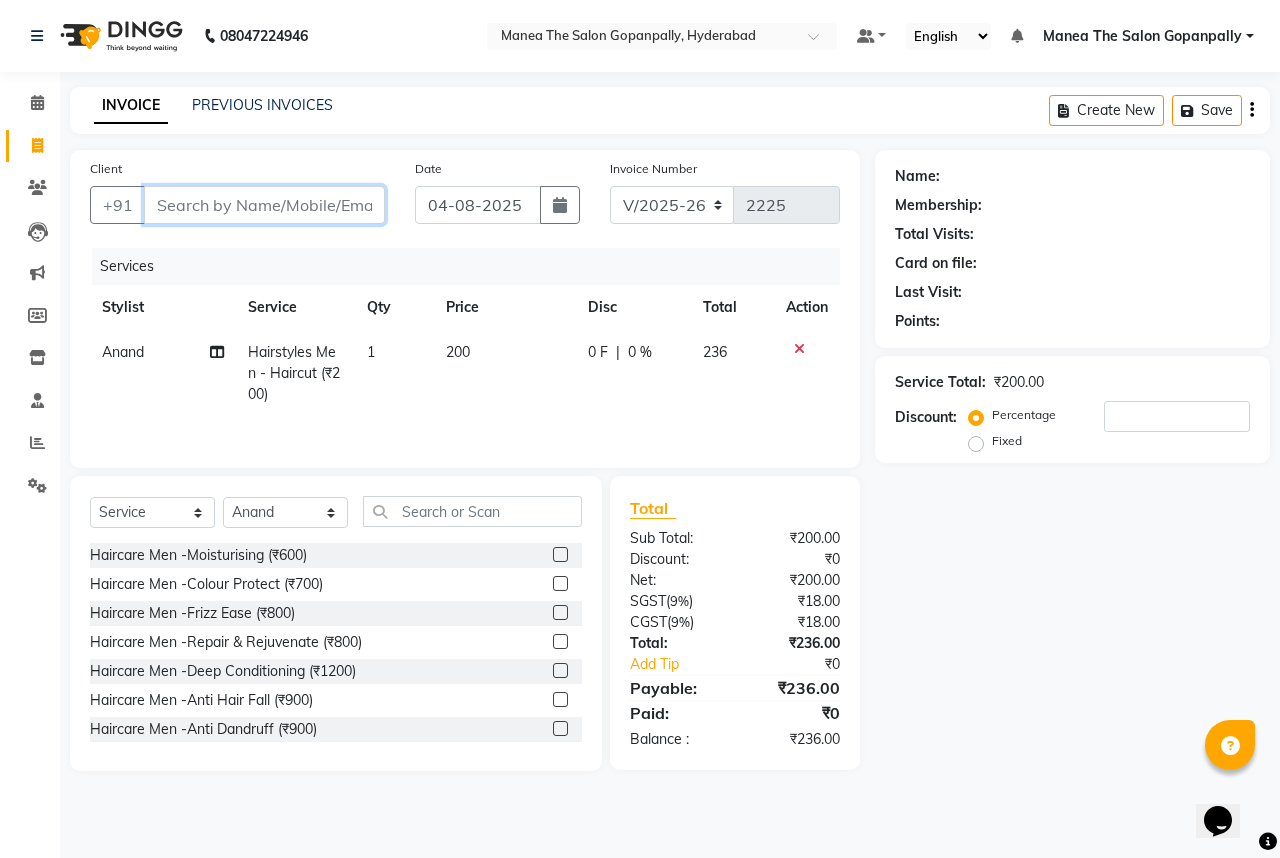 click on "Client" at bounding box center [264, 205] 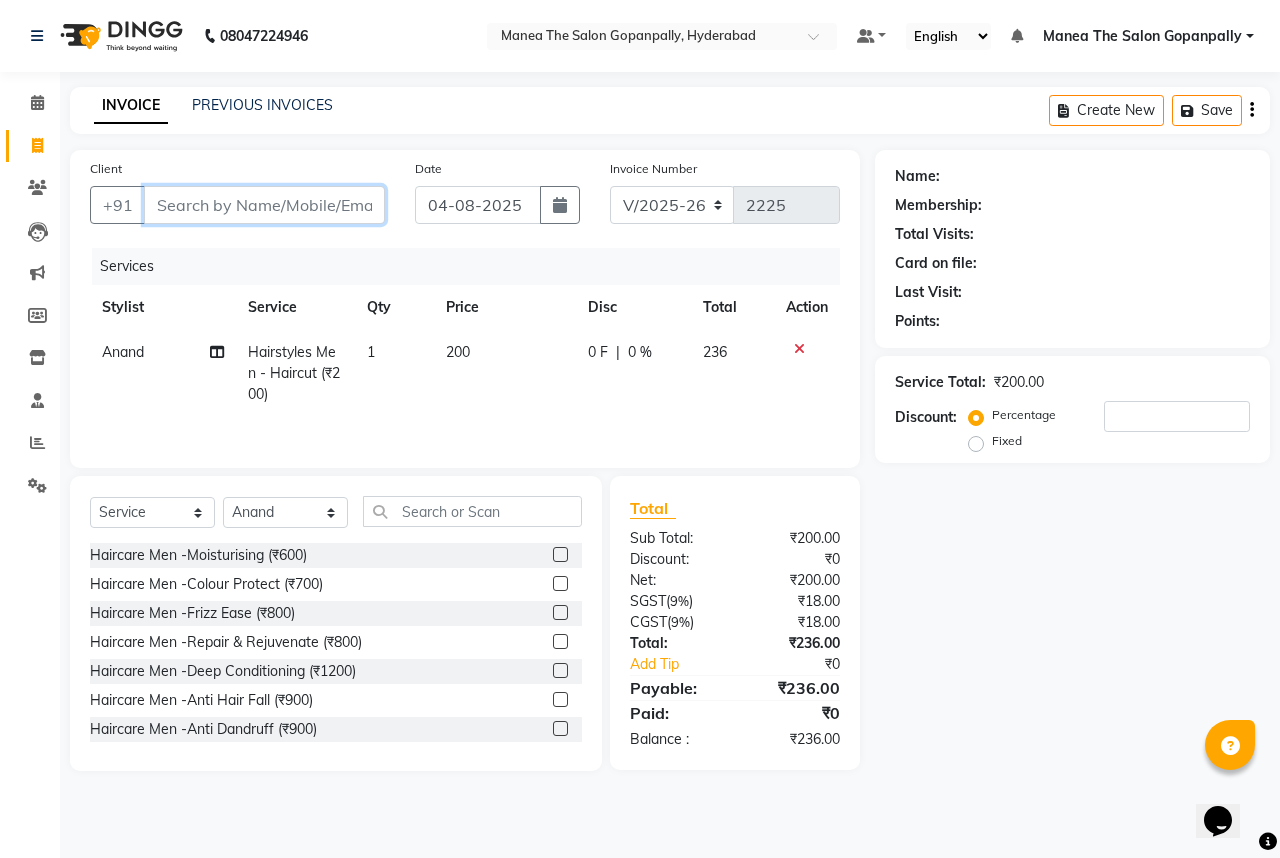 type on "8" 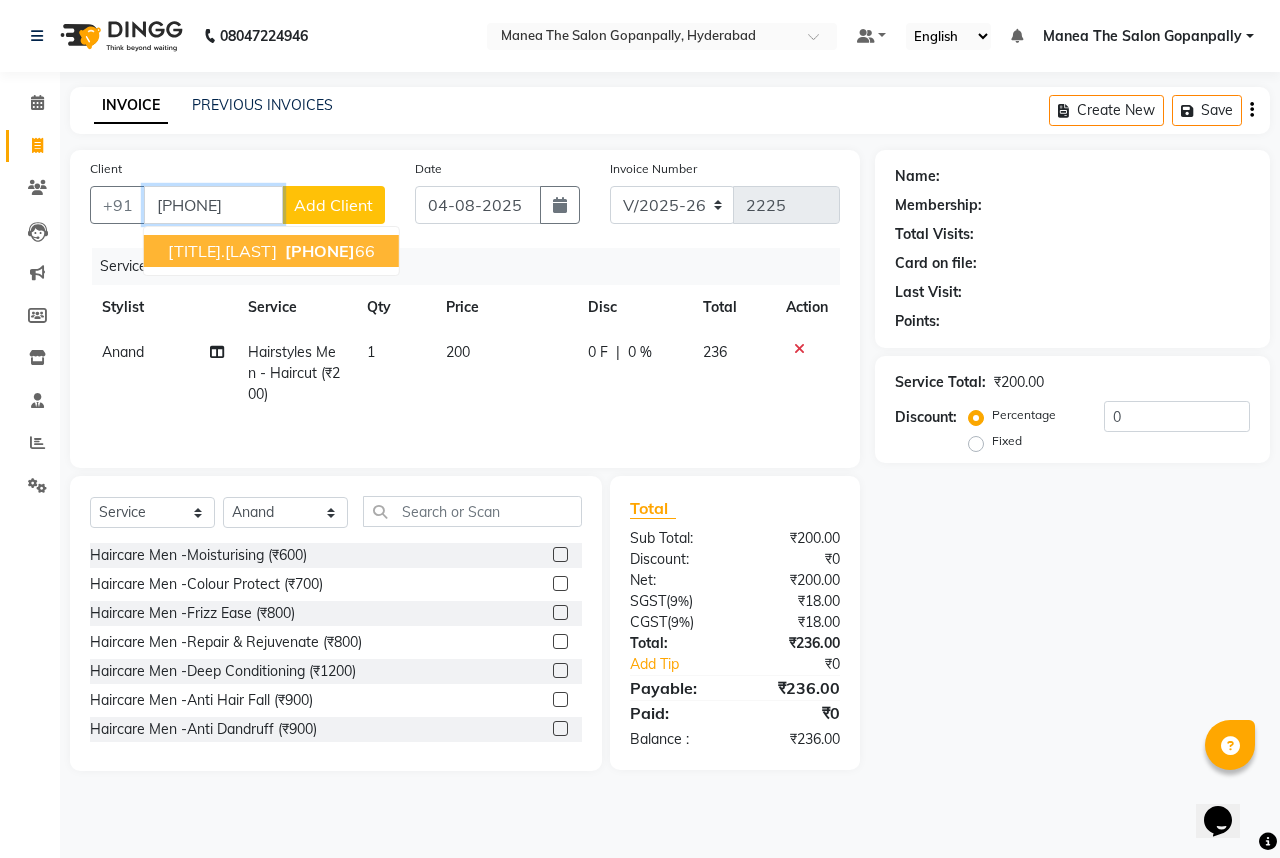click on "[PHONE]" at bounding box center (320, 251) 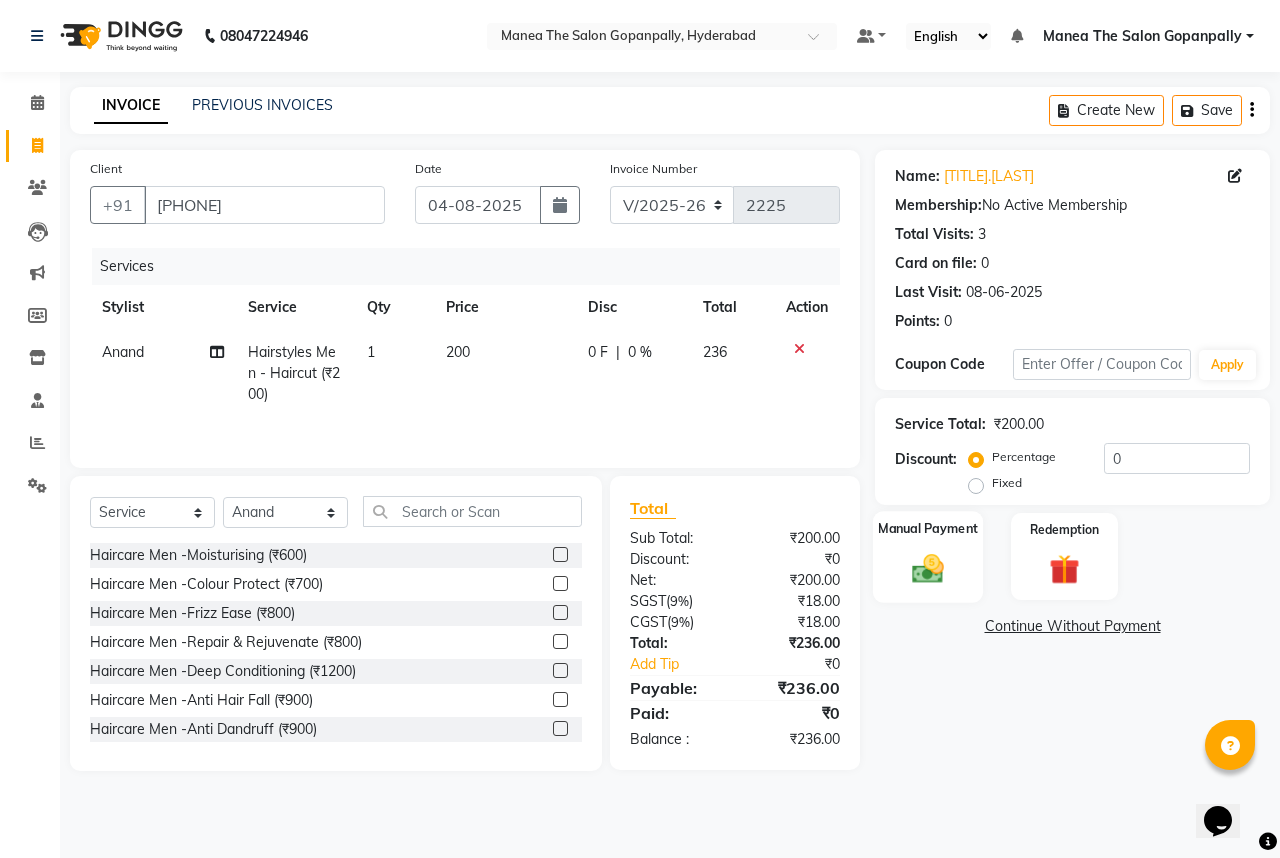 click 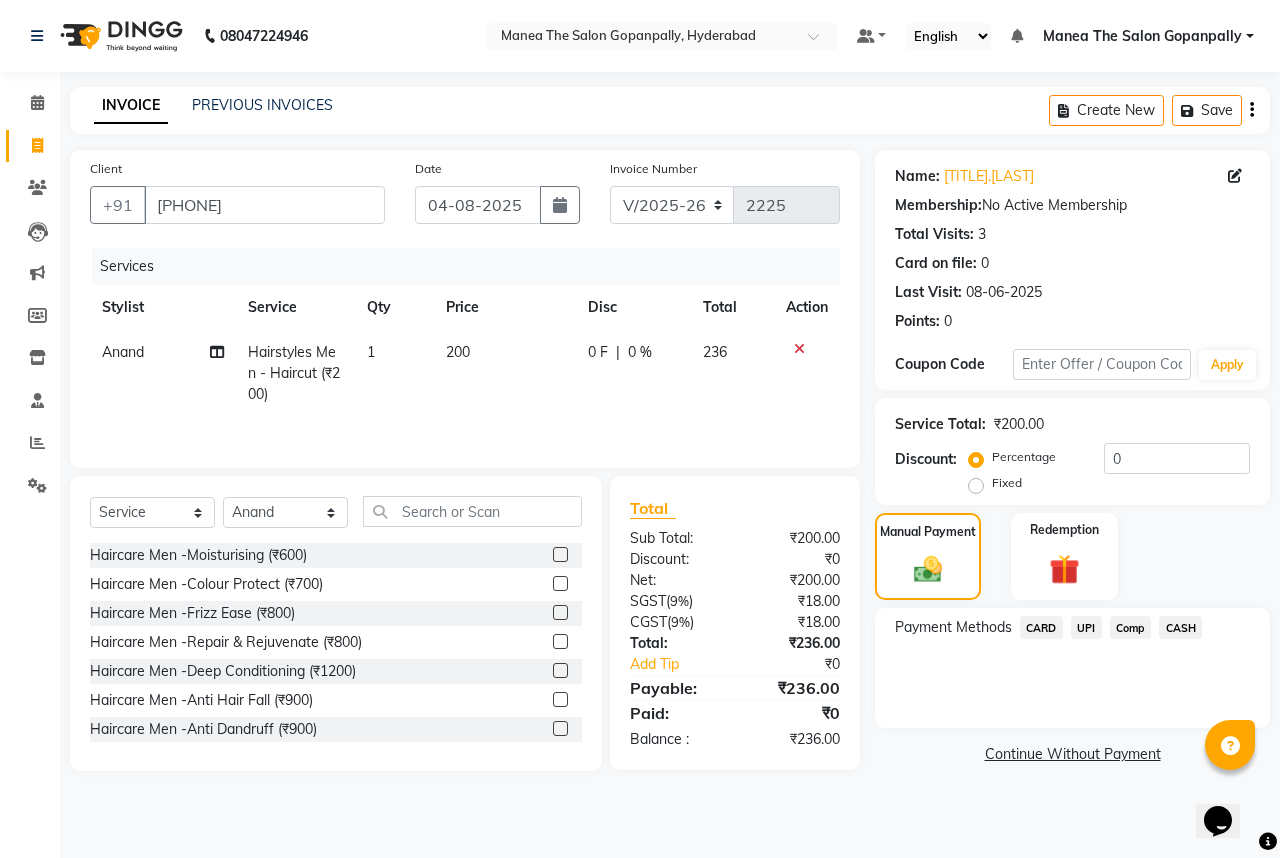 click on "UPI" 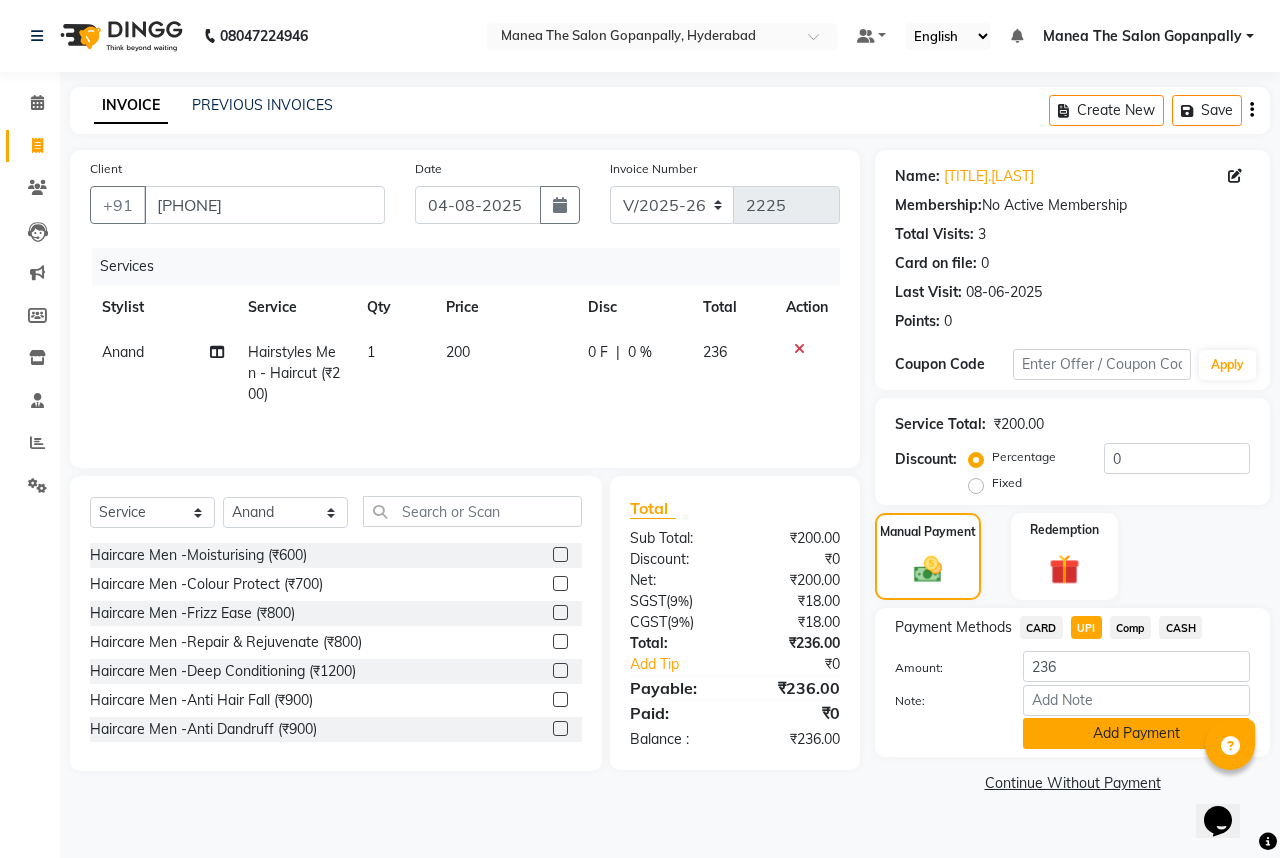 click on "Add Payment" 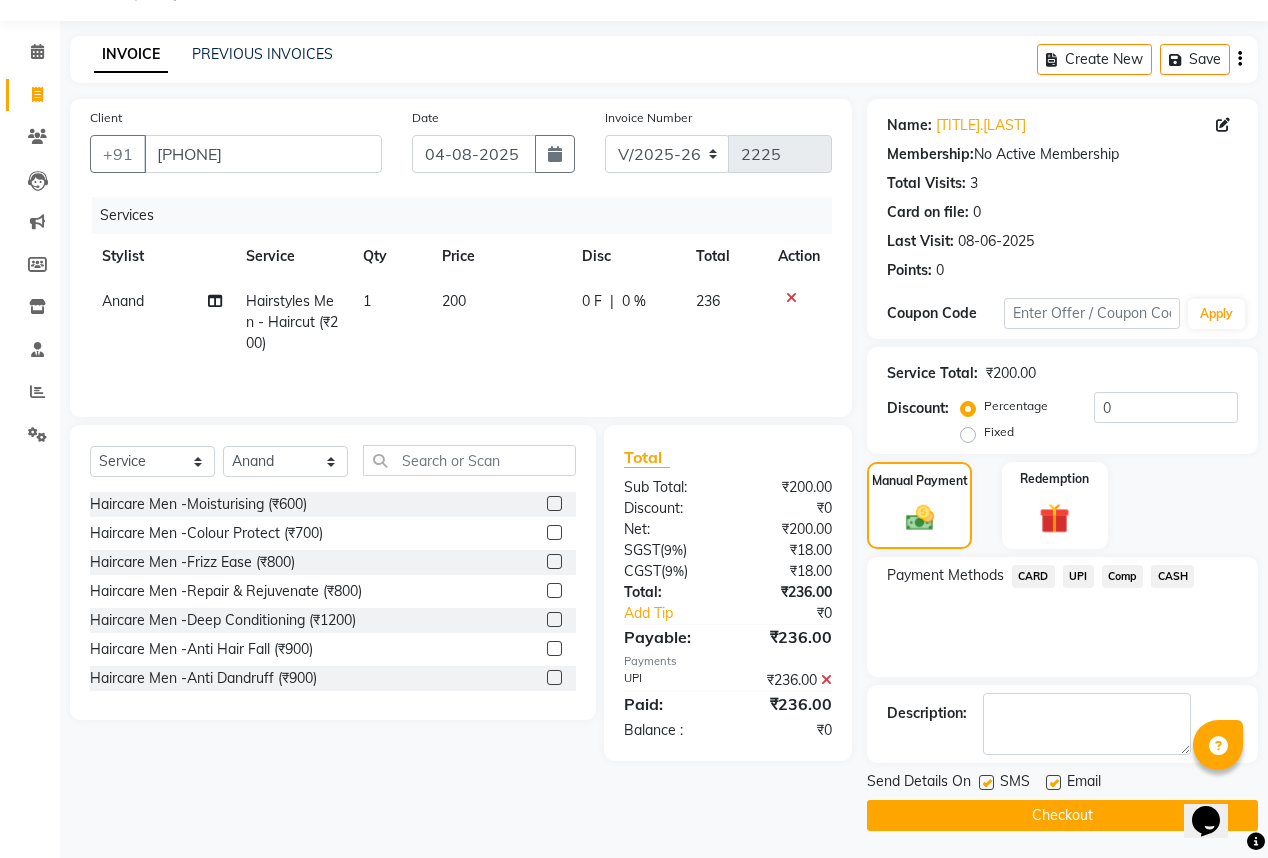 scroll, scrollTop: 53, scrollLeft: 0, axis: vertical 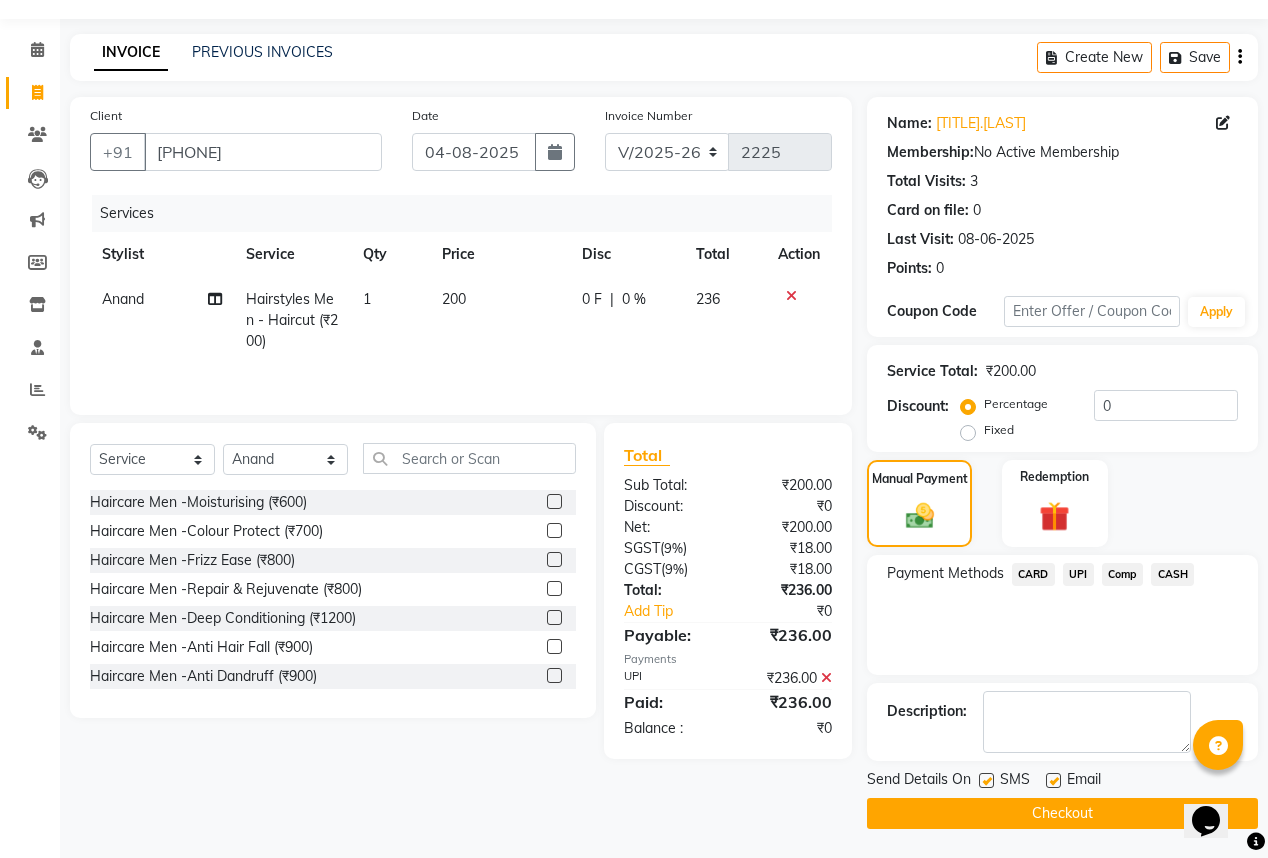 click 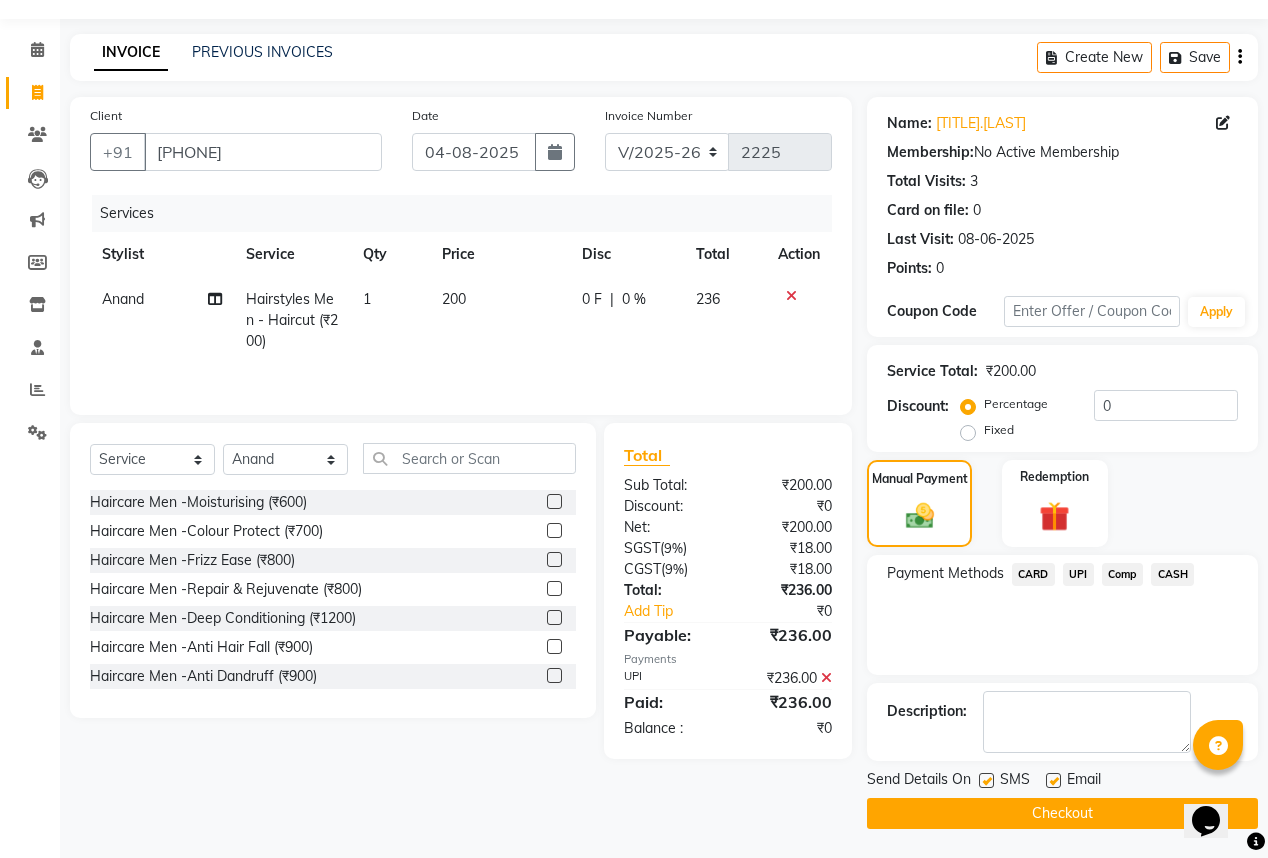 checkbox on "false" 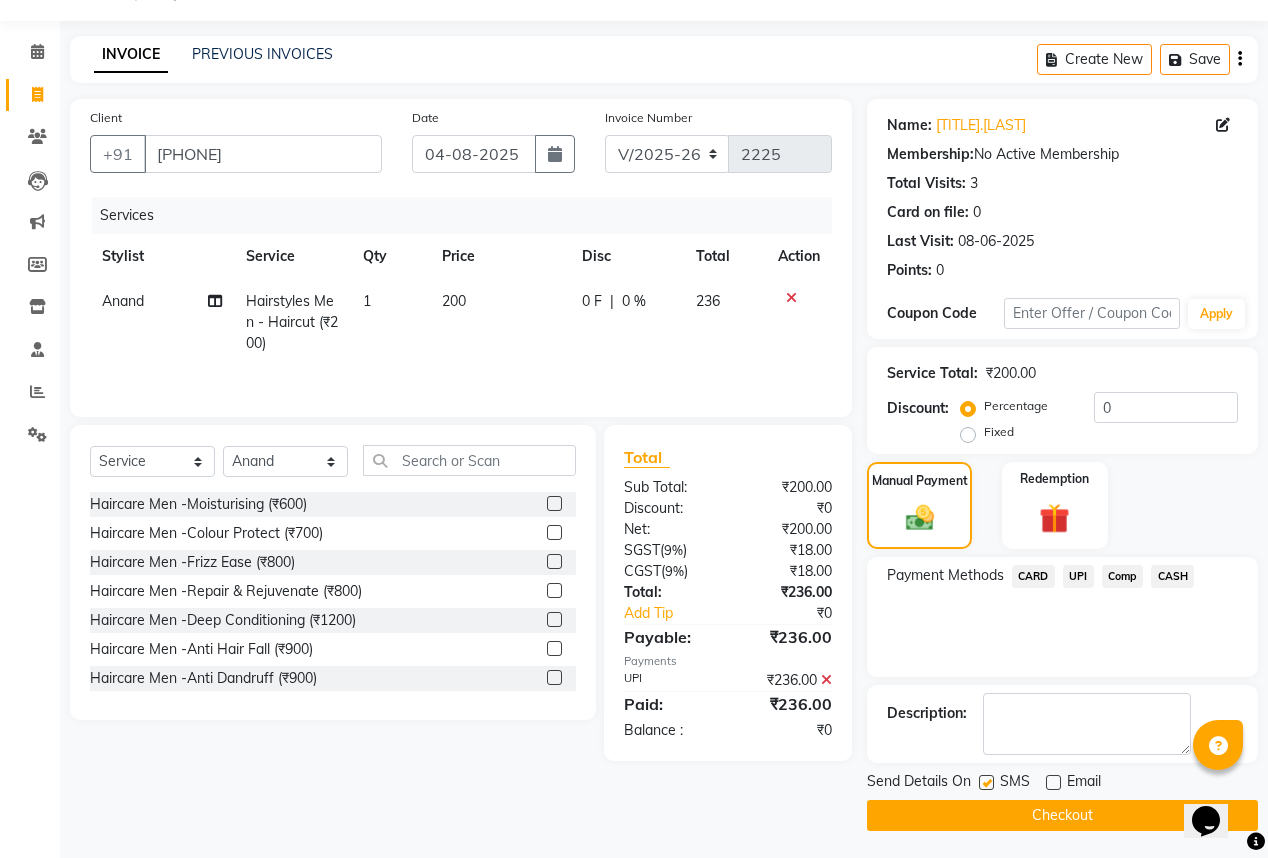 scroll, scrollTop: 53, scrollLeft: 0, axis: vertical 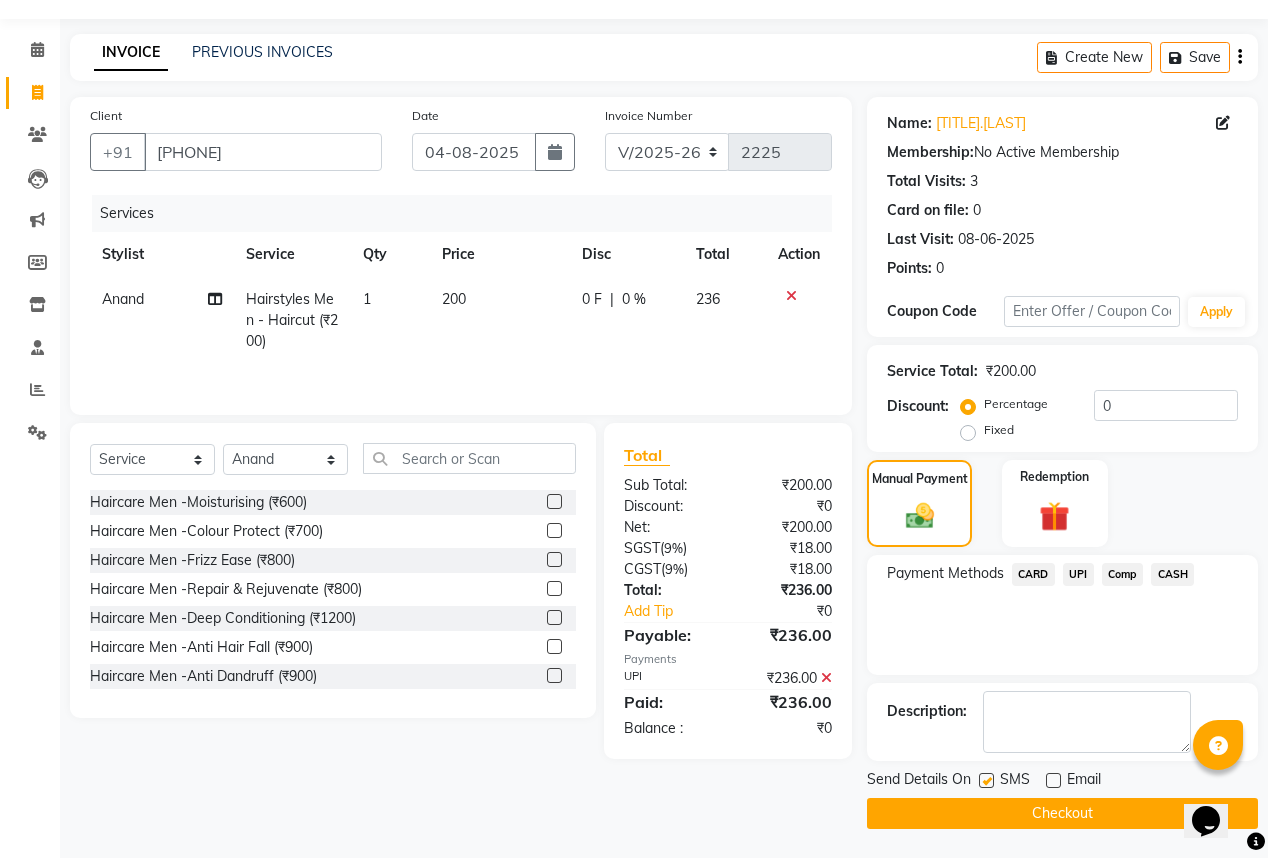 click on "Checkout" 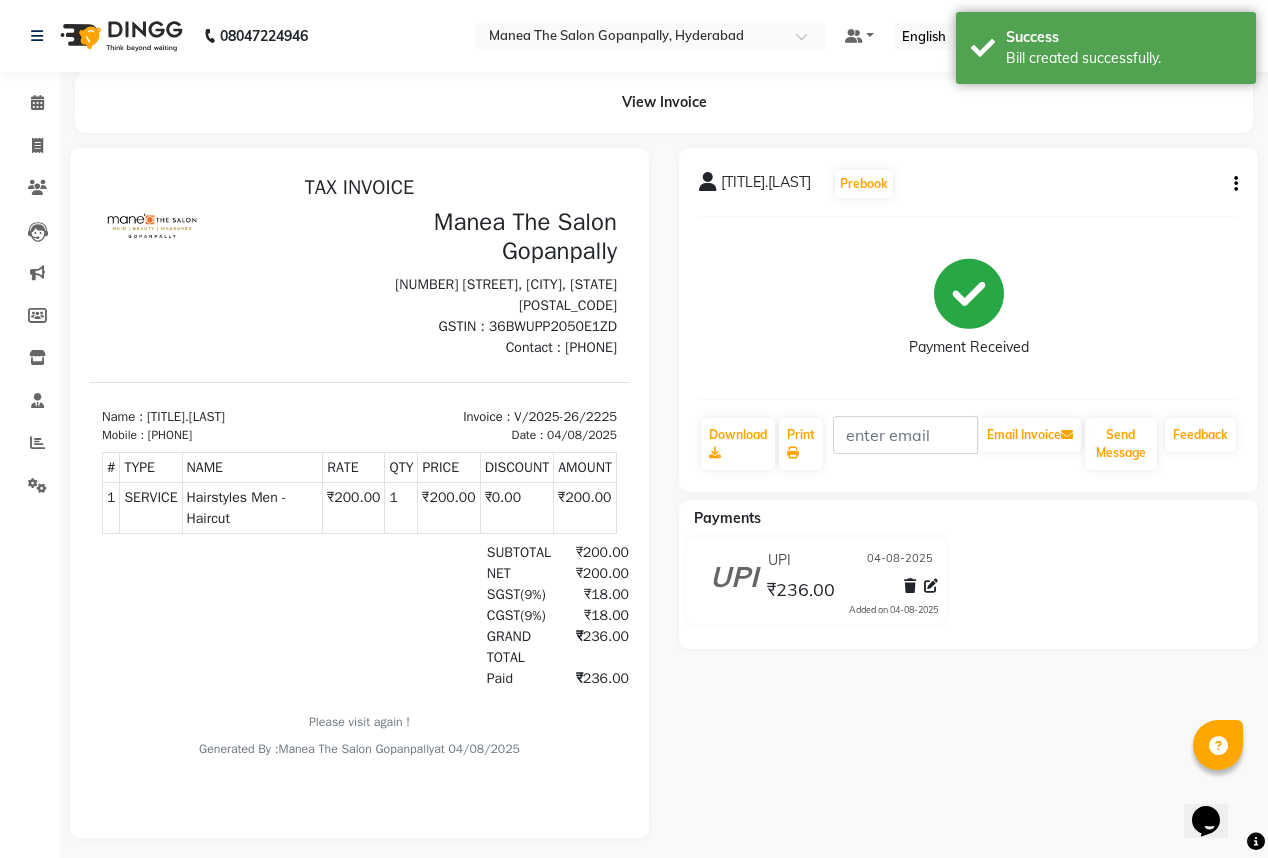 scroll, scrollTop: 0, scrollLeft: 0, axis: both 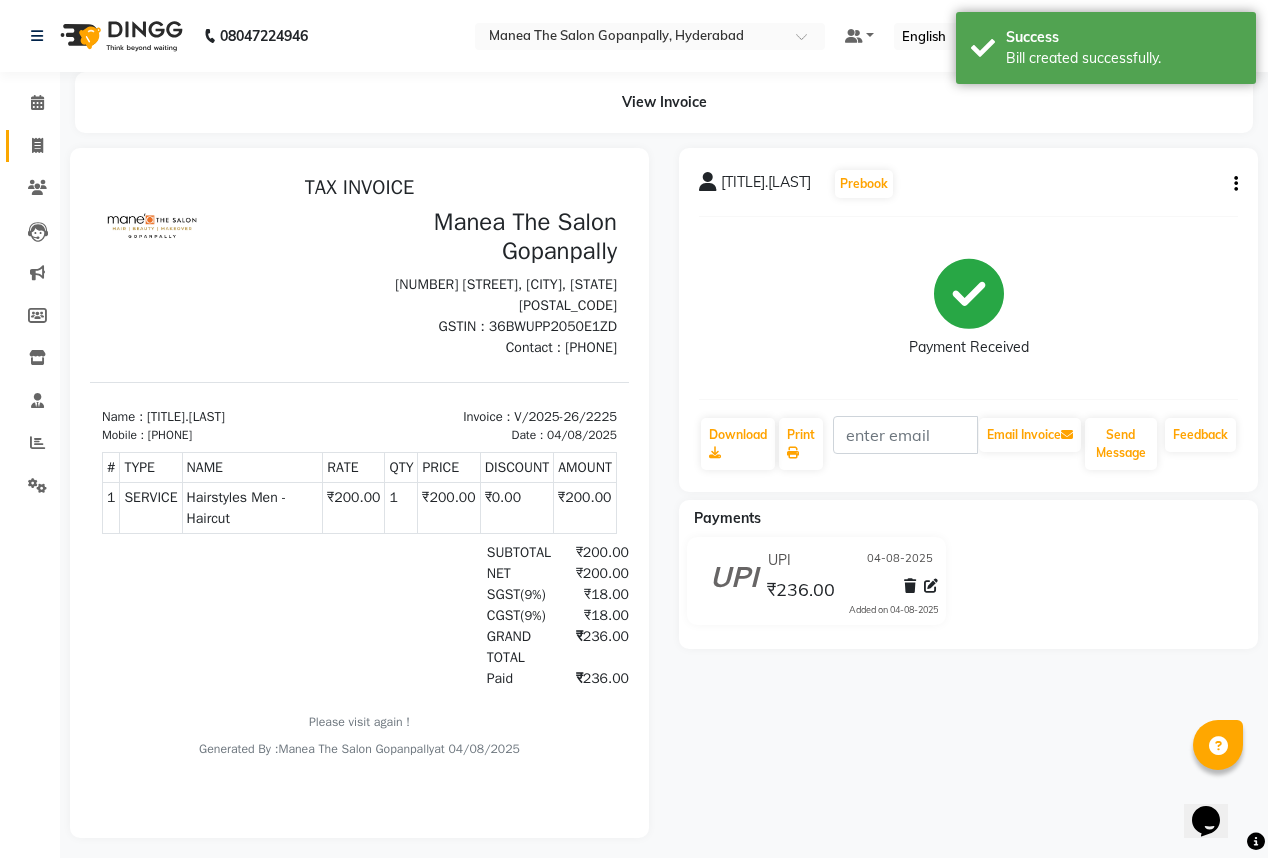 click on "Invoice" 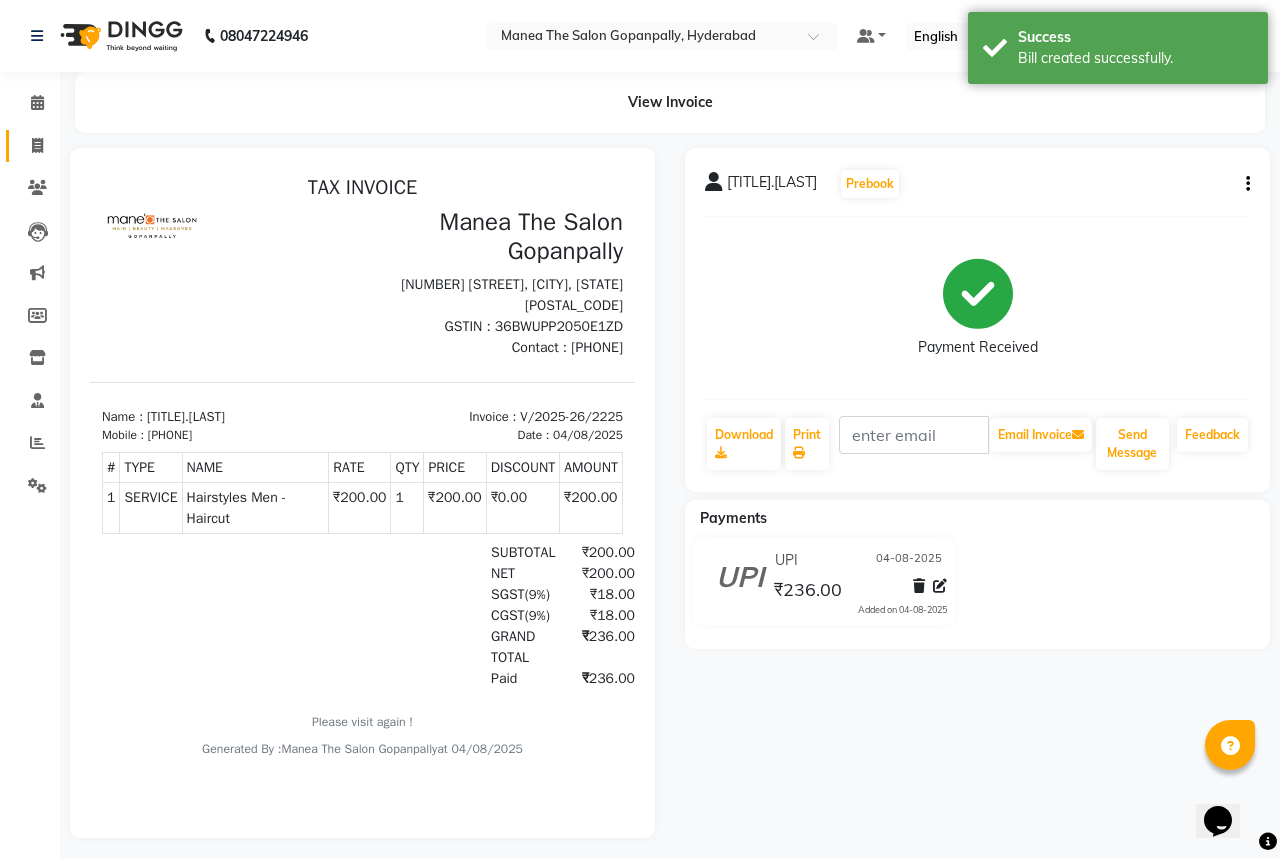select on "7027" 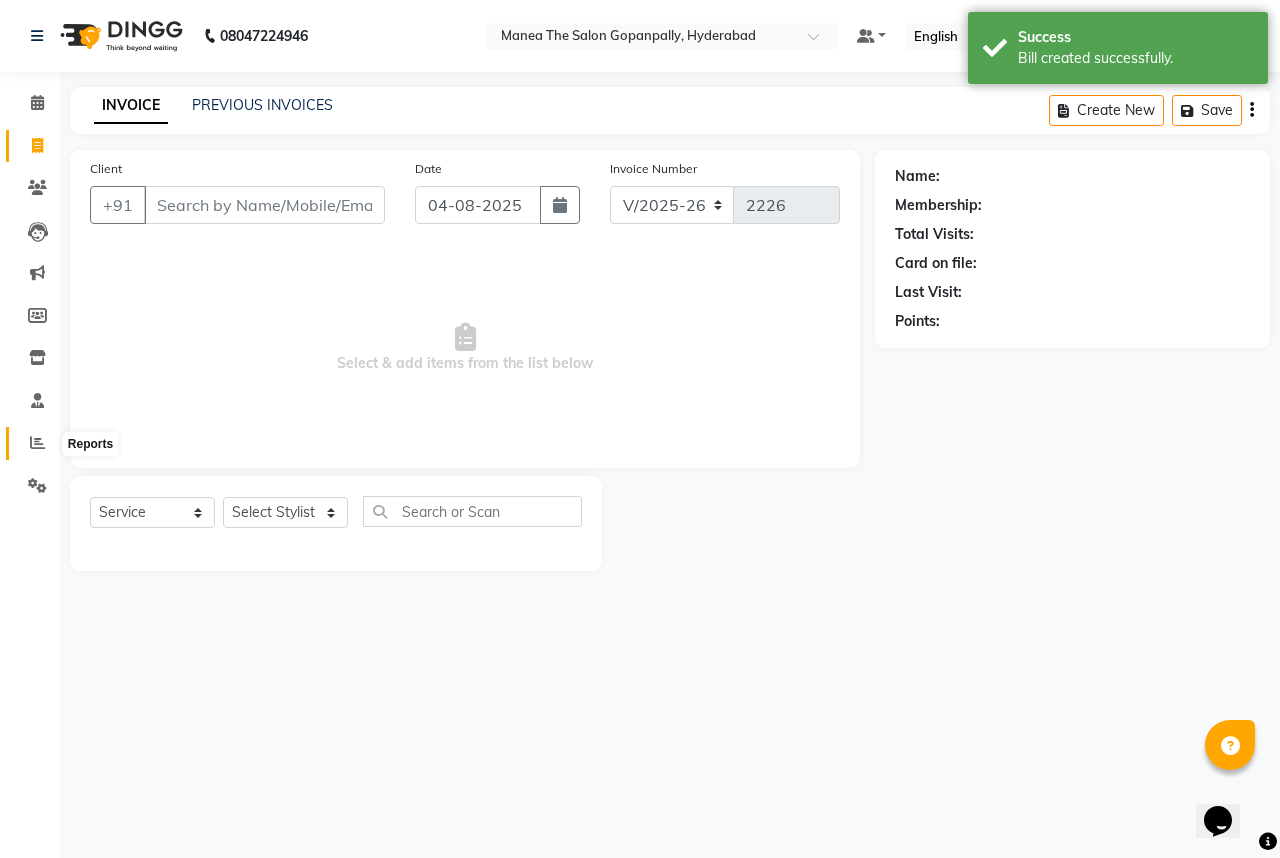 click 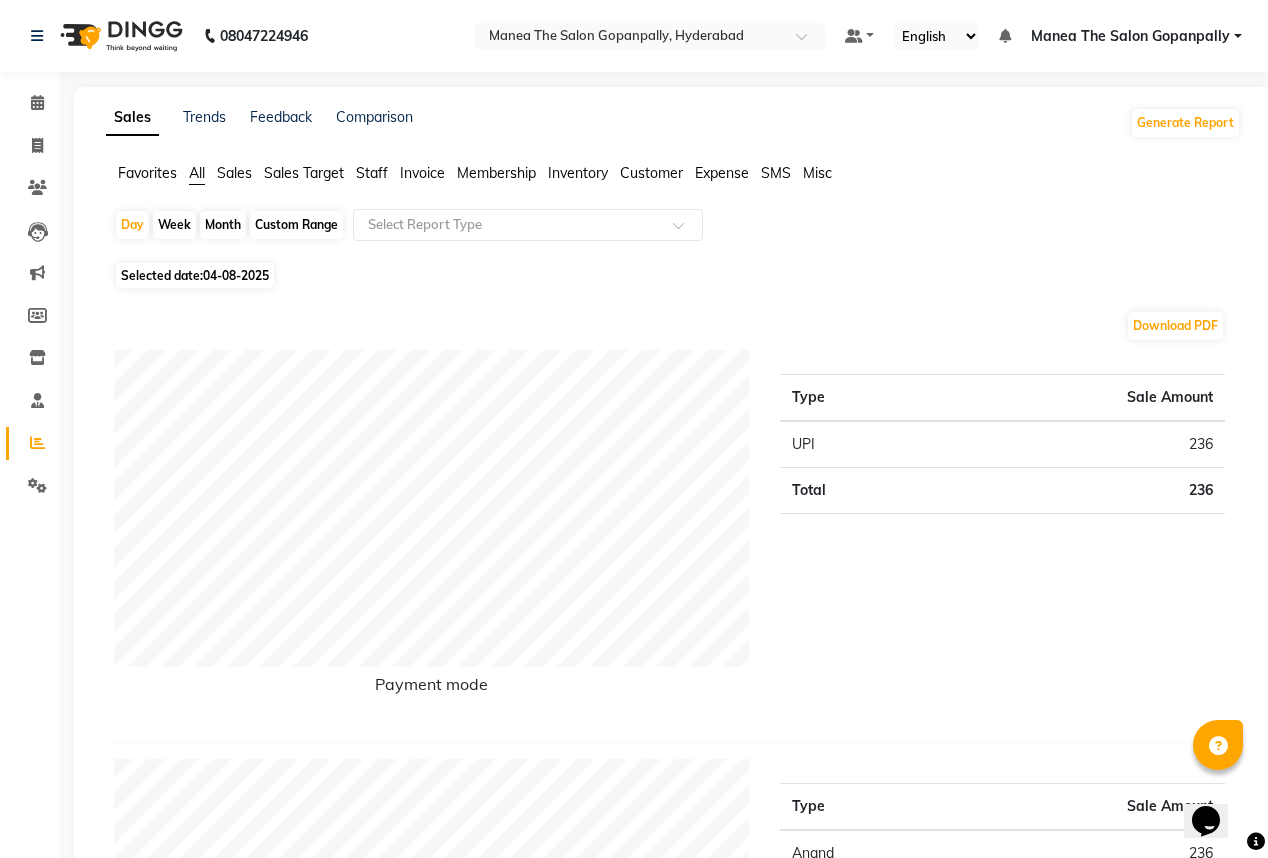 scroll, scrollTop: 0, scrollLeft: 0, axis: both 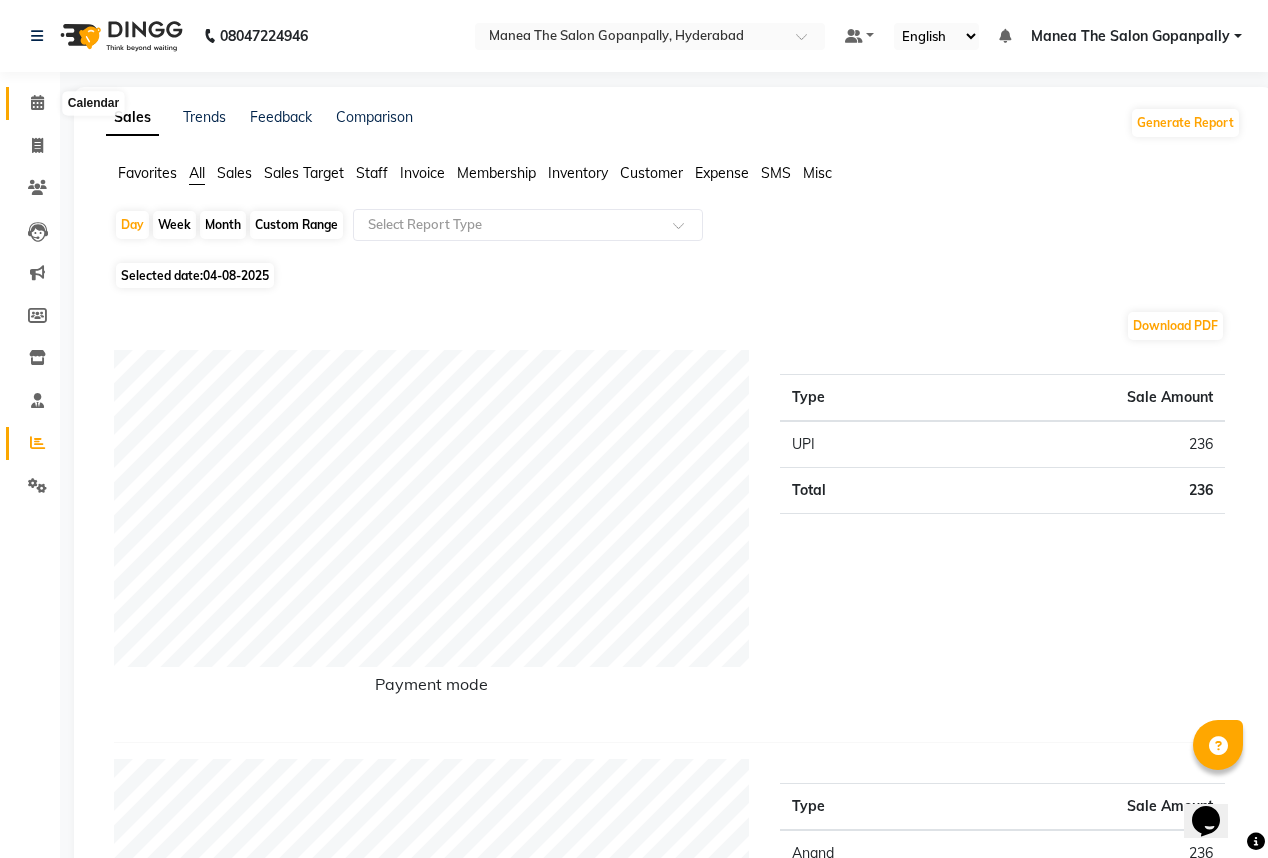 click 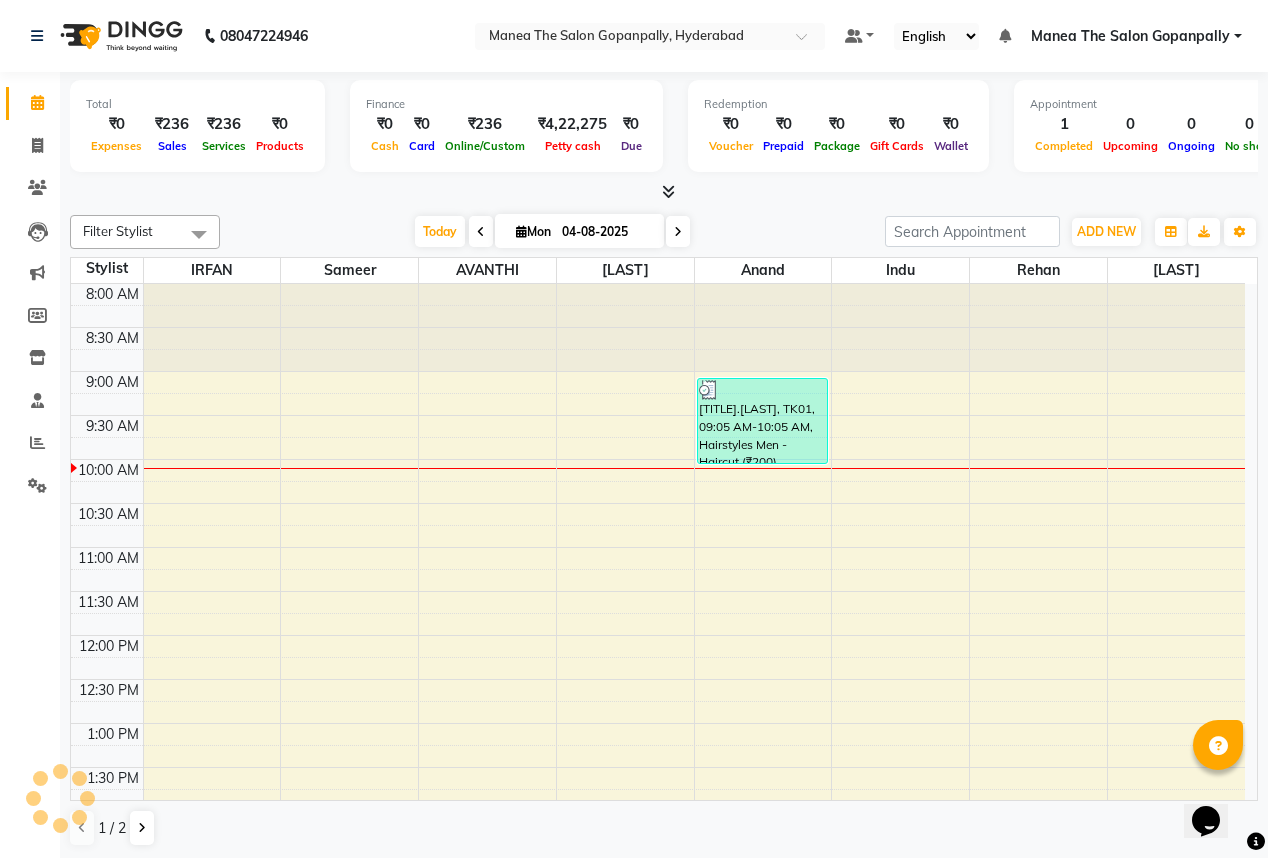 scroll, scrollTop: 0, scrollLeft: 0, axis: both 